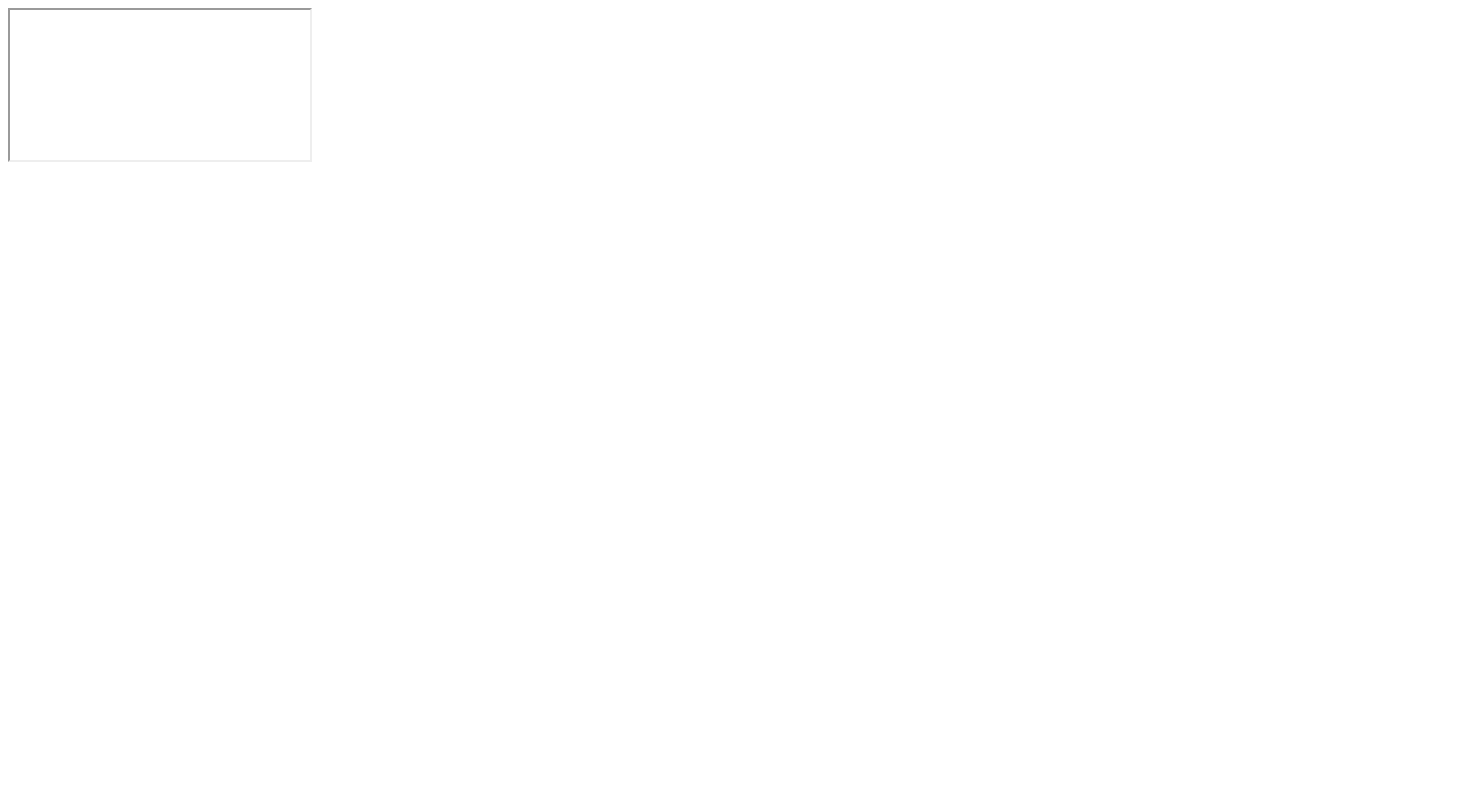 scroll, scrollTop: 0, scrollLeft: 0, axis: both 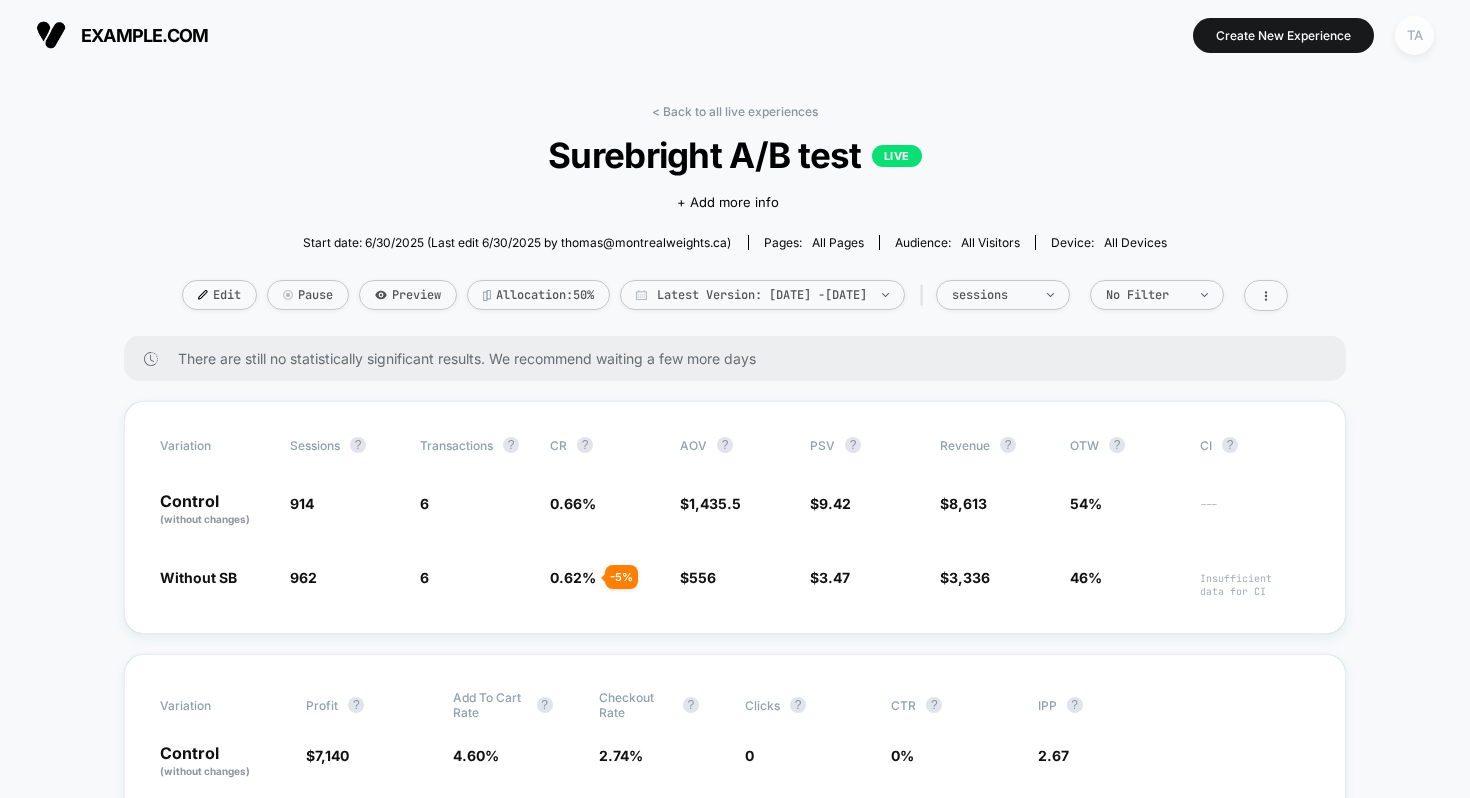 click on "TA" at bounding box center [1414, 35] 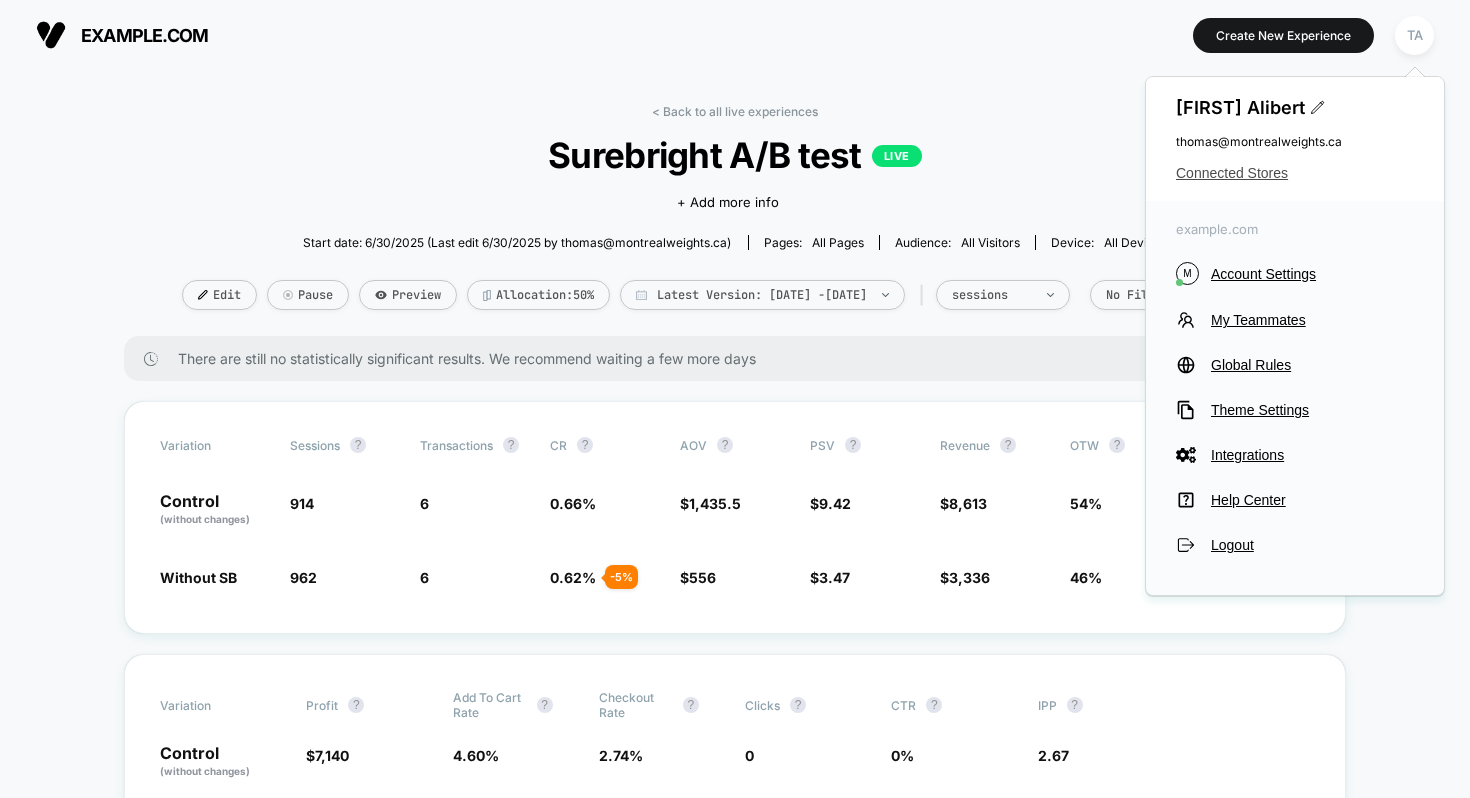 click on "Connected Stores" at bounding box center [1295, 173] 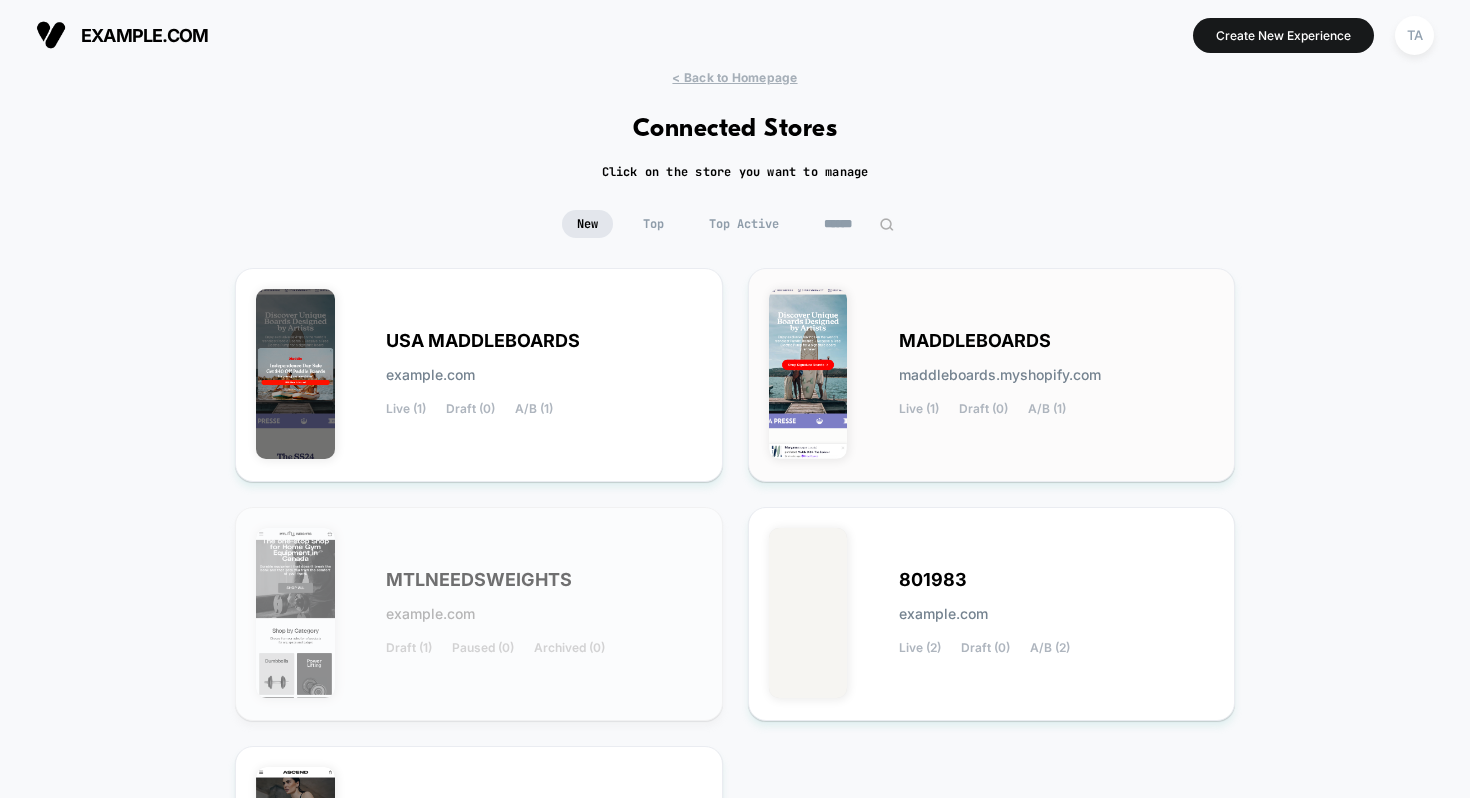 click on "MADDLEBOARDS maddleboards.myshopify.com Live (1) Draft (0) A/B (1)" at bounding box center [479, 375] 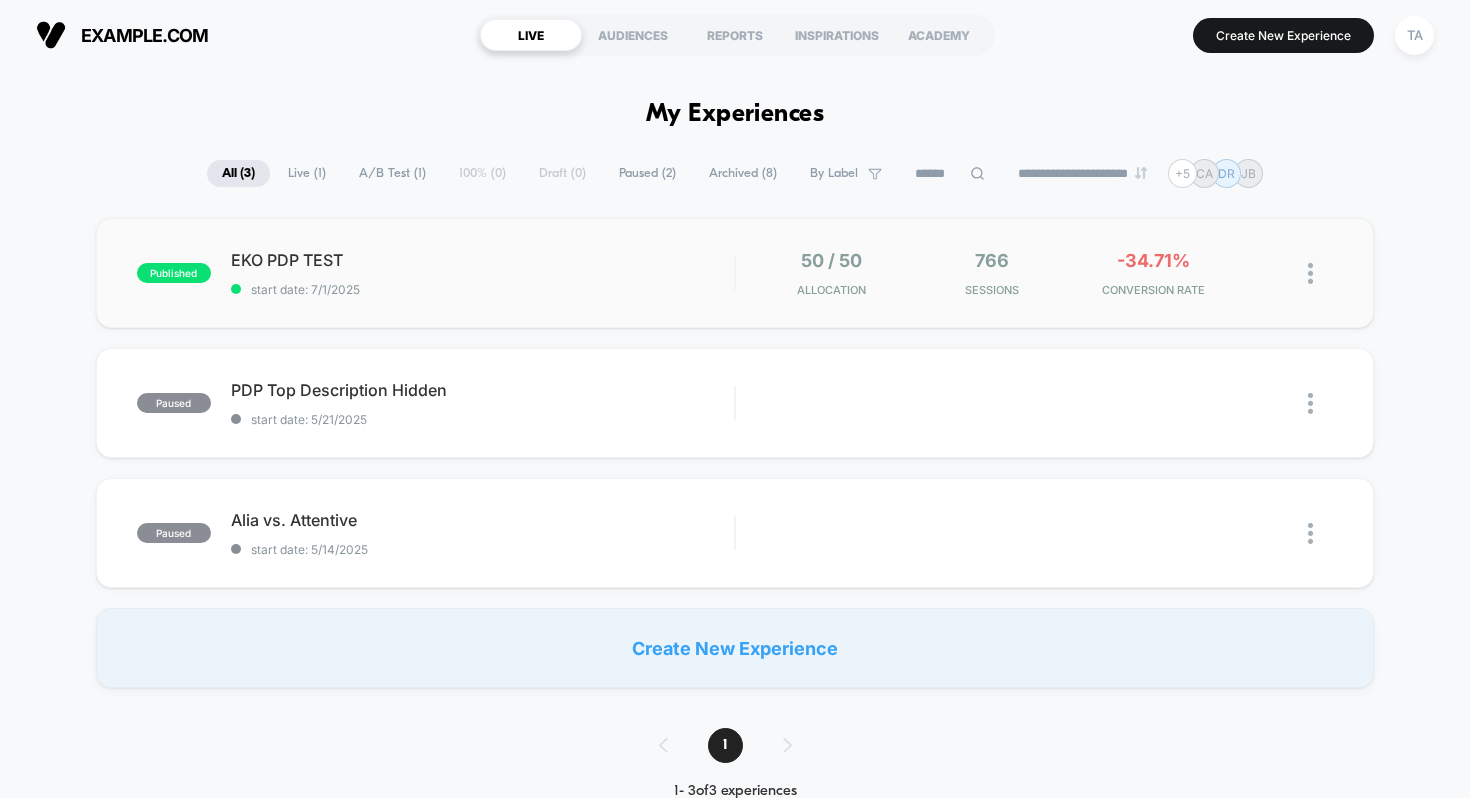 click on "published EKO PDP TEST start date: 7/1/2025 50 / 50 Allocation 766 Sessions -34.71% CONVERSION RATE" at bounding box center (735, 273) 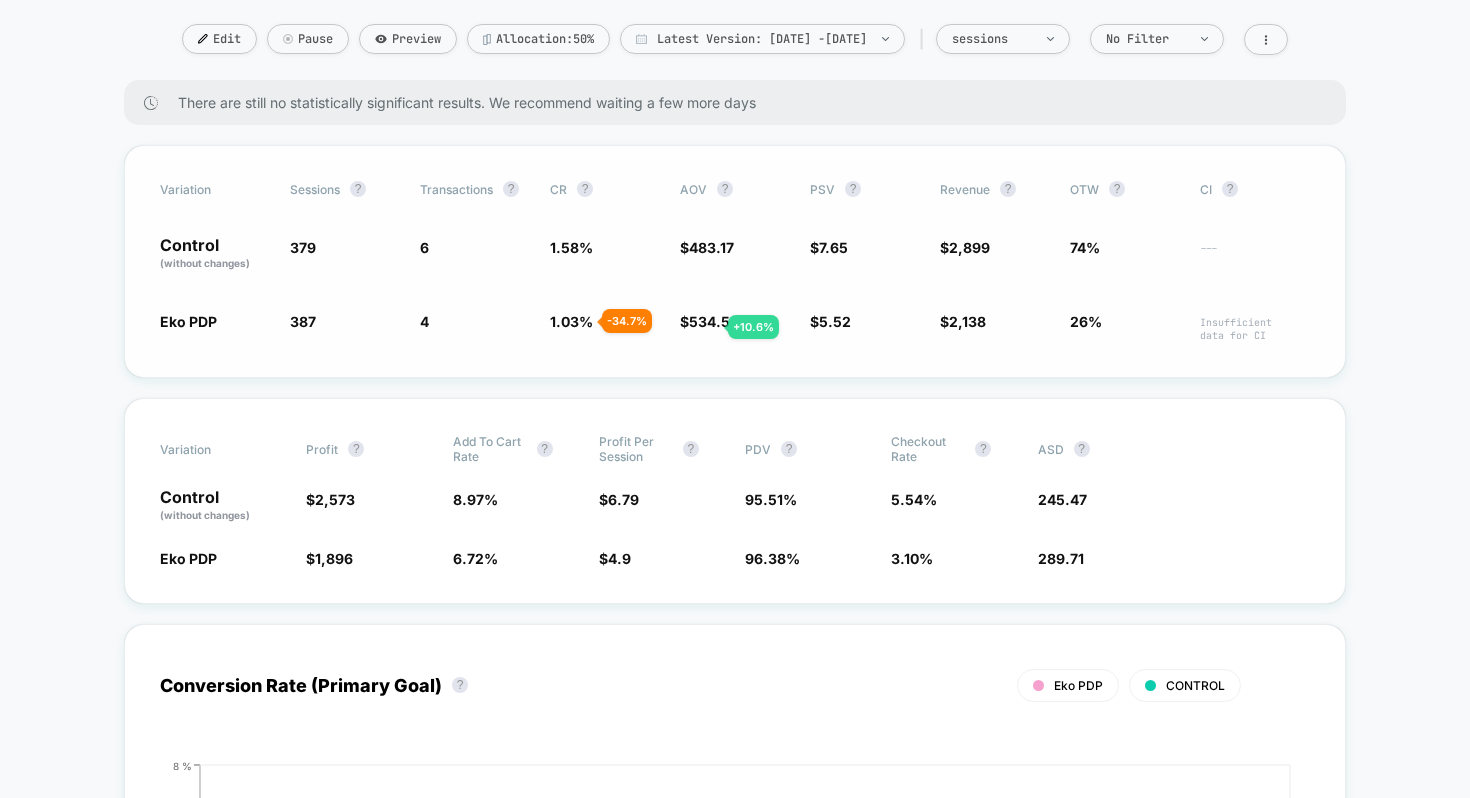 scroll, scrollTop: 0, scrollLeft: 0, axis: both 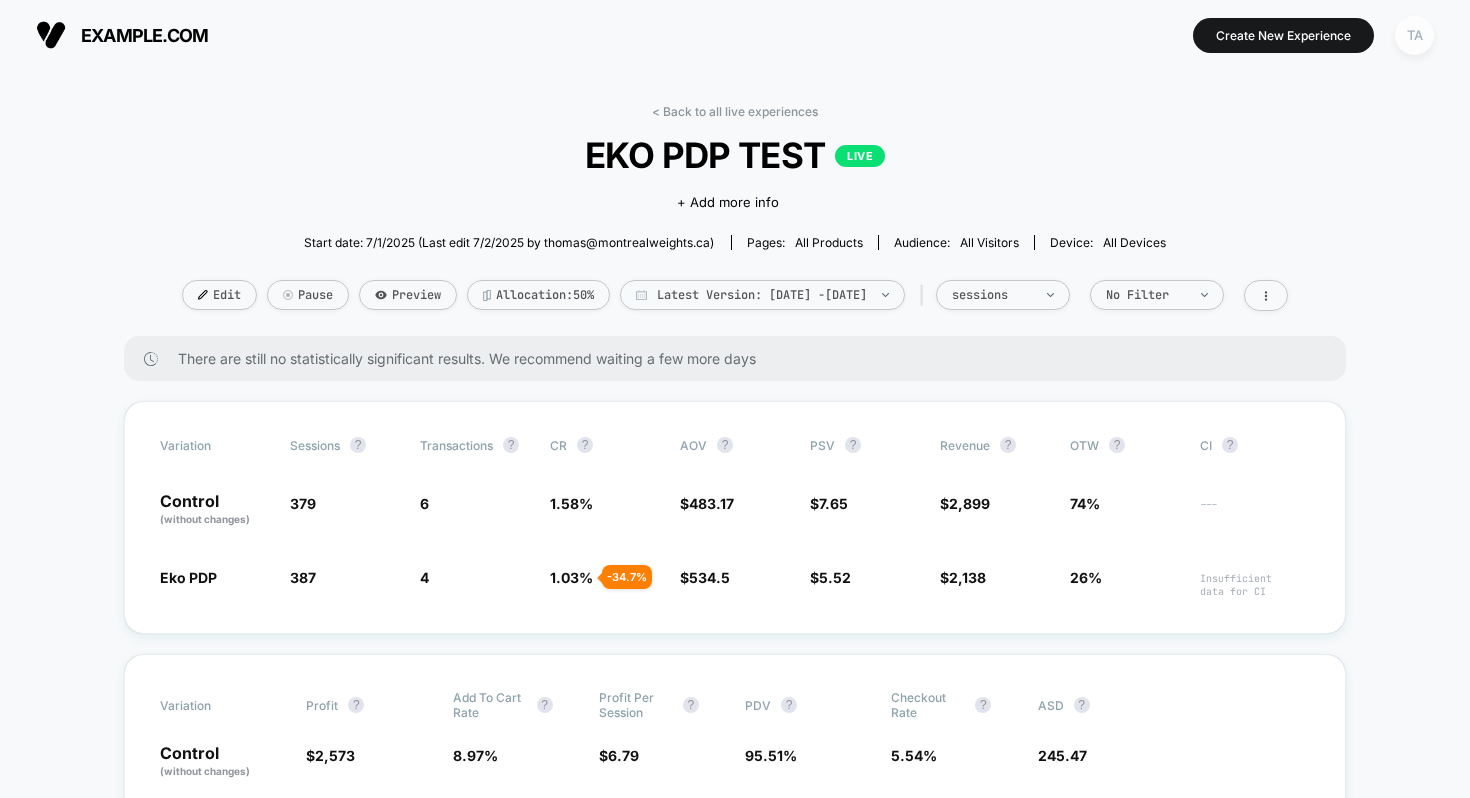 click on "TA" at bounding box center [1414, 35] 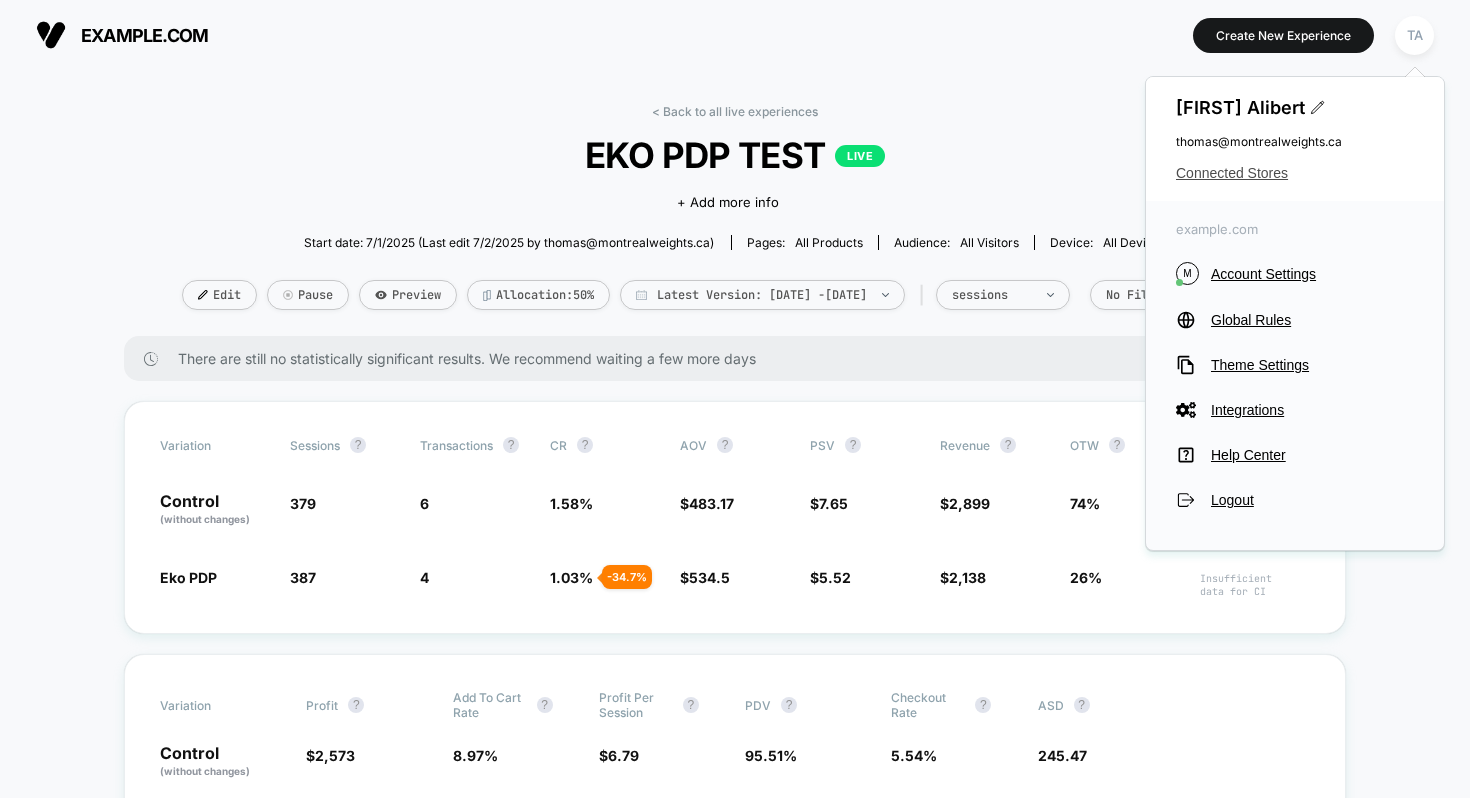 click on "Connected Stores" at bounding box center [1295, 173] 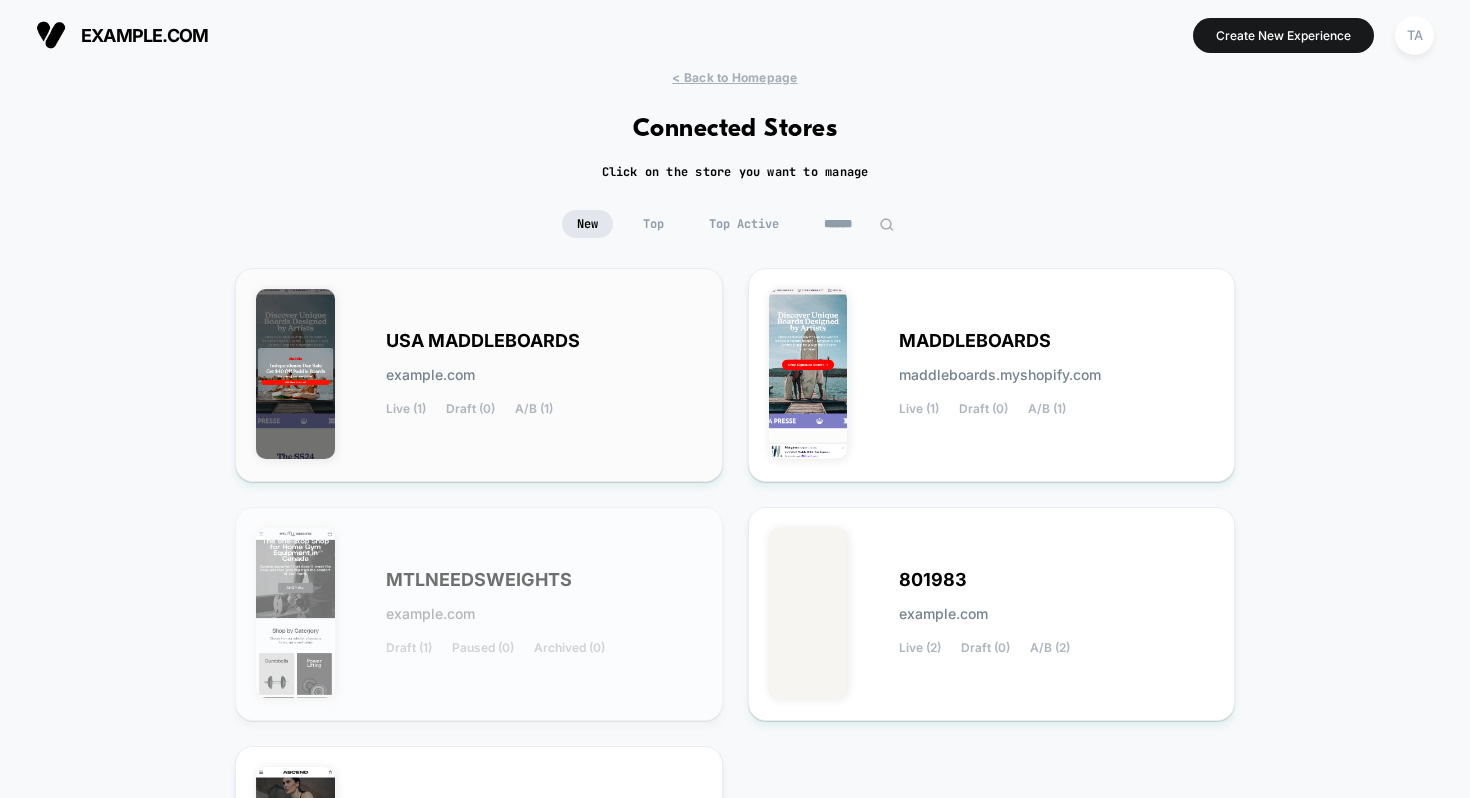 click on "USA MADDLEBOARDS" at bounding box center (483, 341) 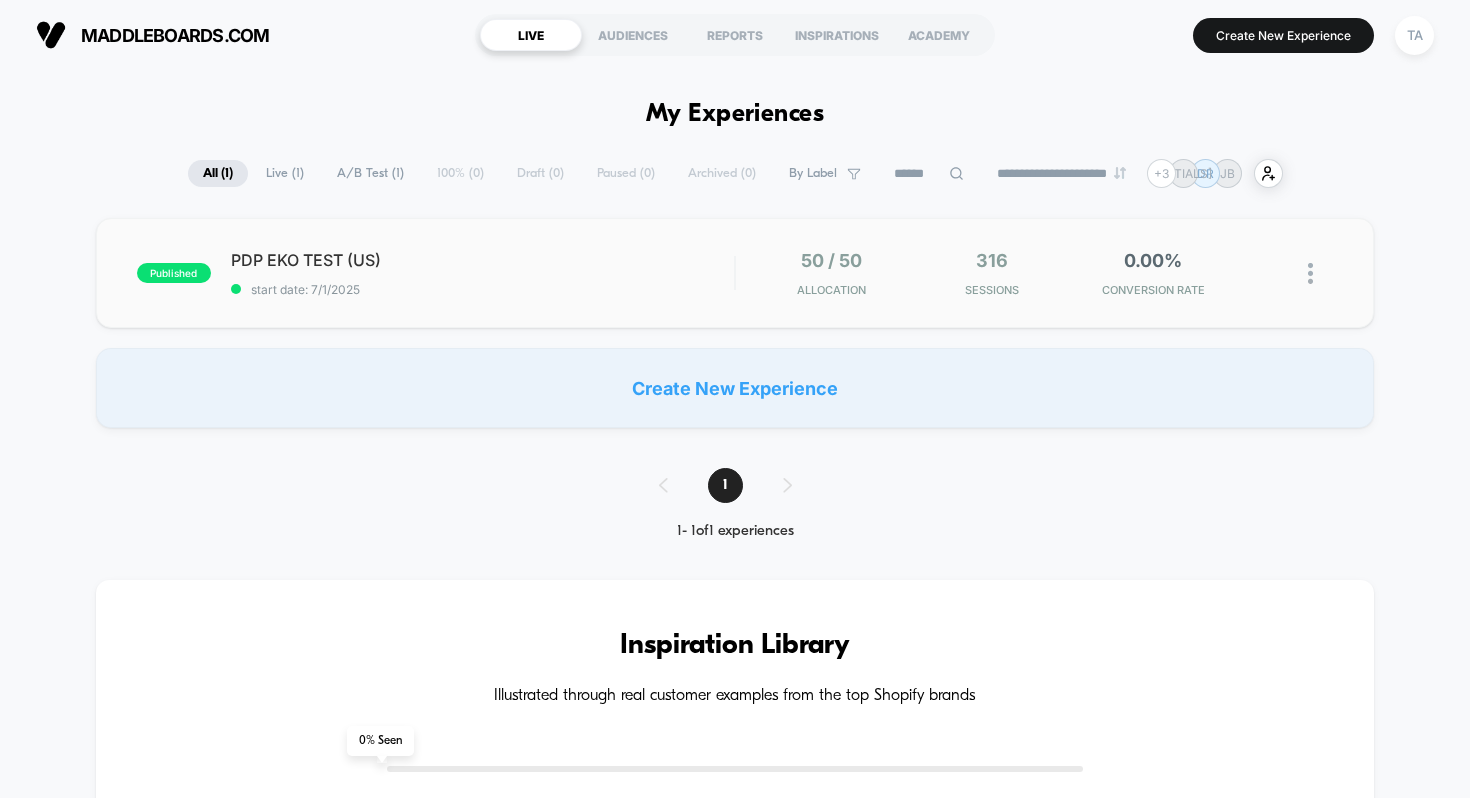 scroll, scrollTop: 0, scrollLeft: 0, axis: both 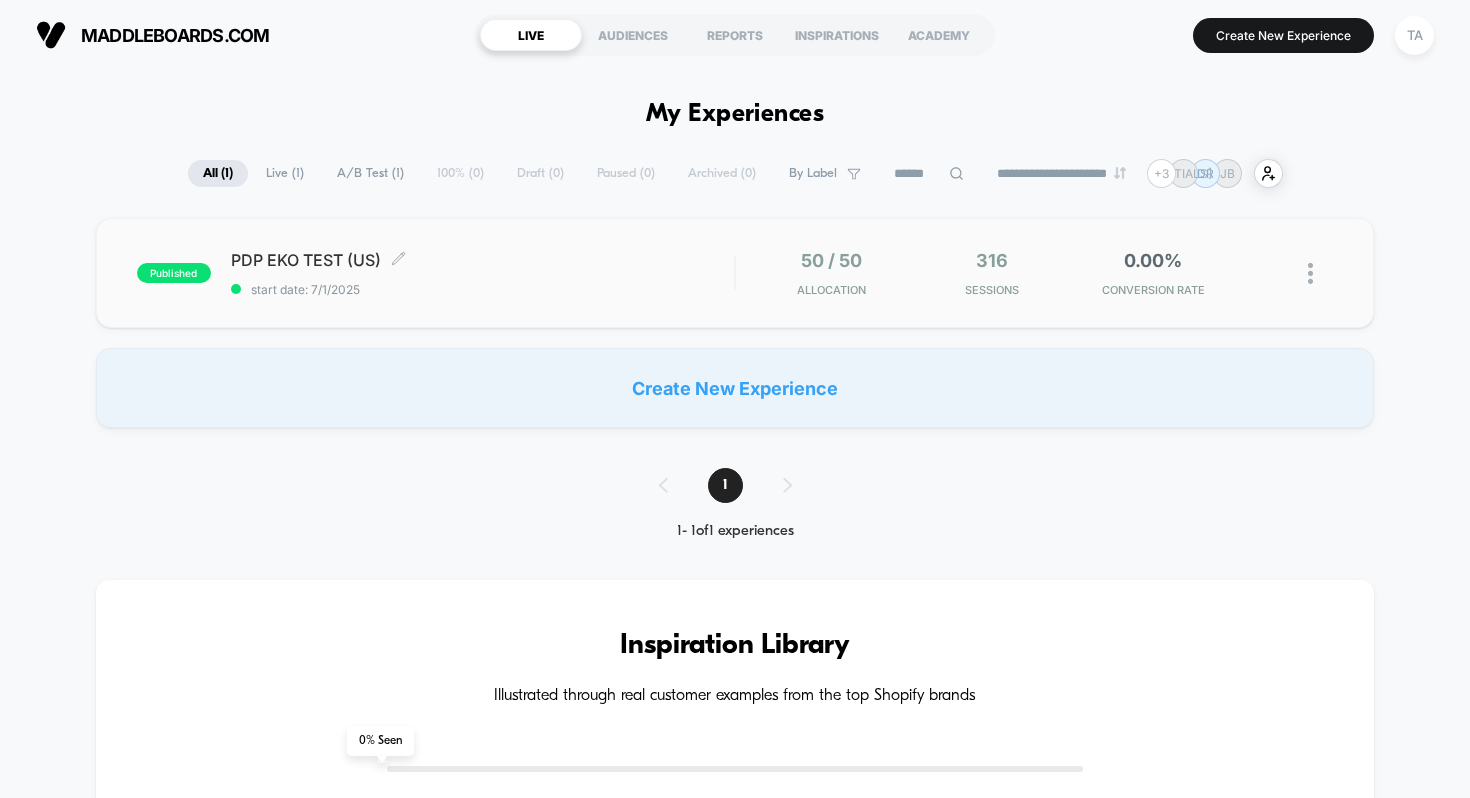 click on "PDP EKO TEST (US) Click to edit experience details Click to edit experience details start date: 7/1/2025" at bounding box center (483, 273) 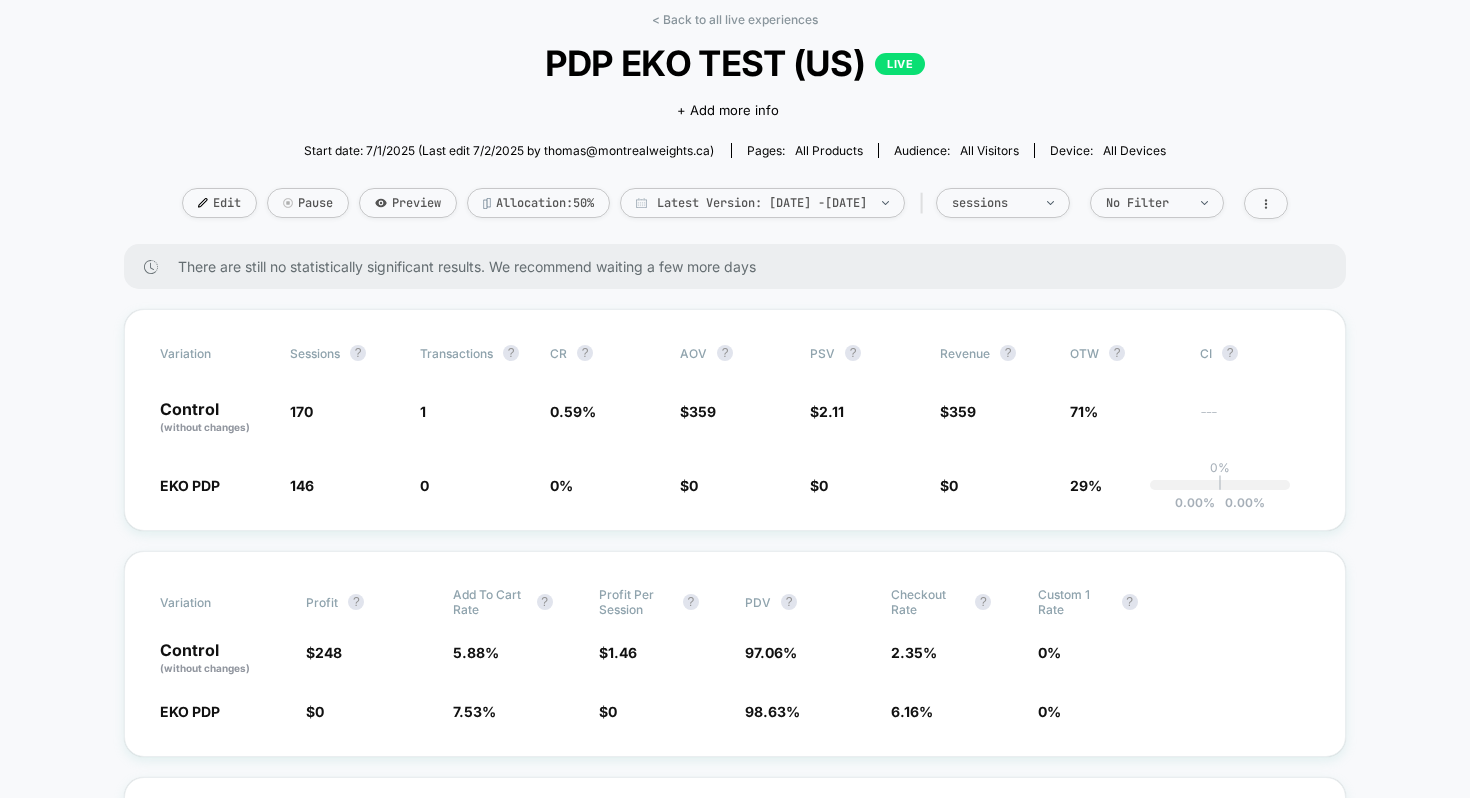 scroll, scrollTop: 0, scrollLeft: 0, axis: both 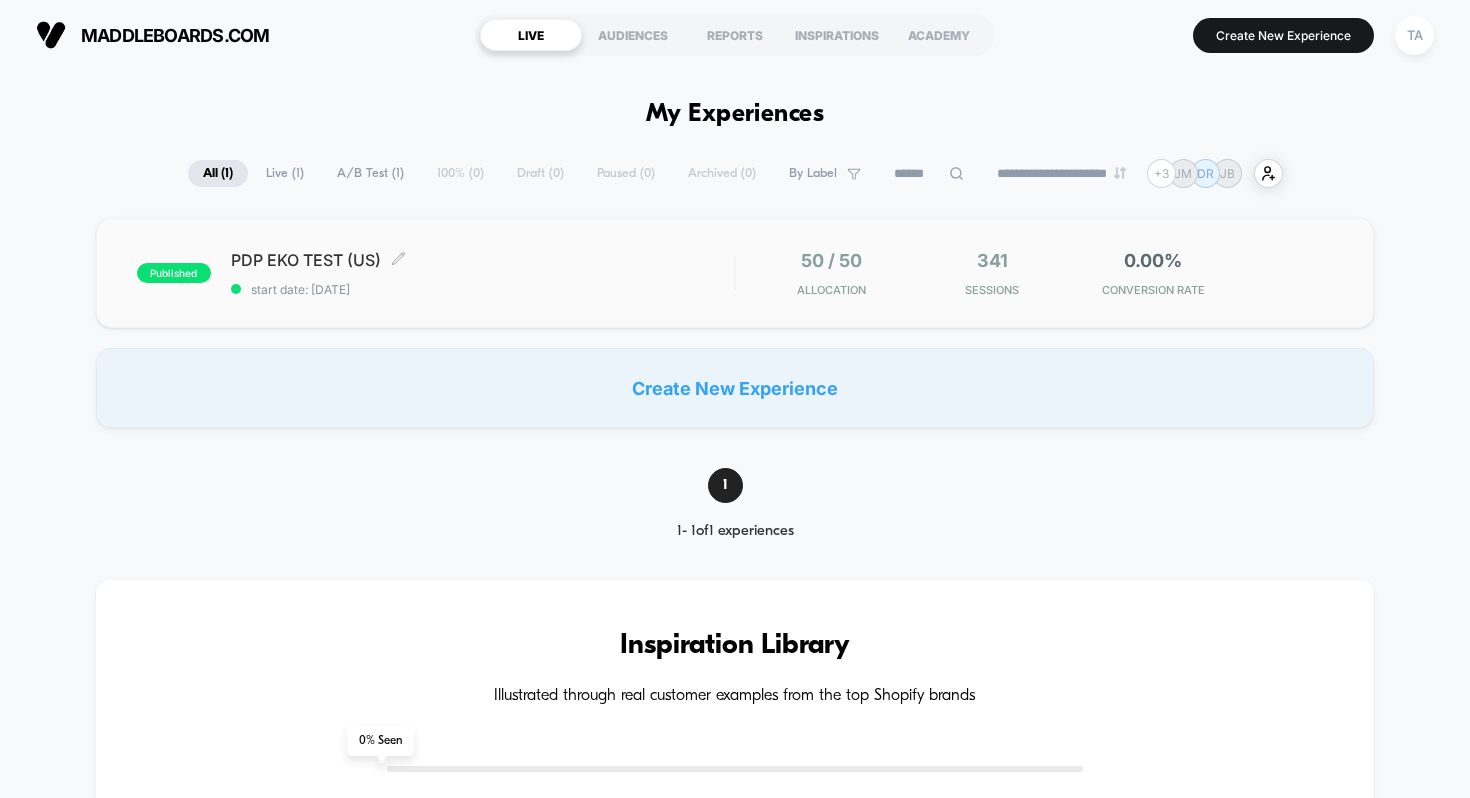 click on "PDP EKO TEST (US) Click to edit experience details" at bounding box center (483, 260) 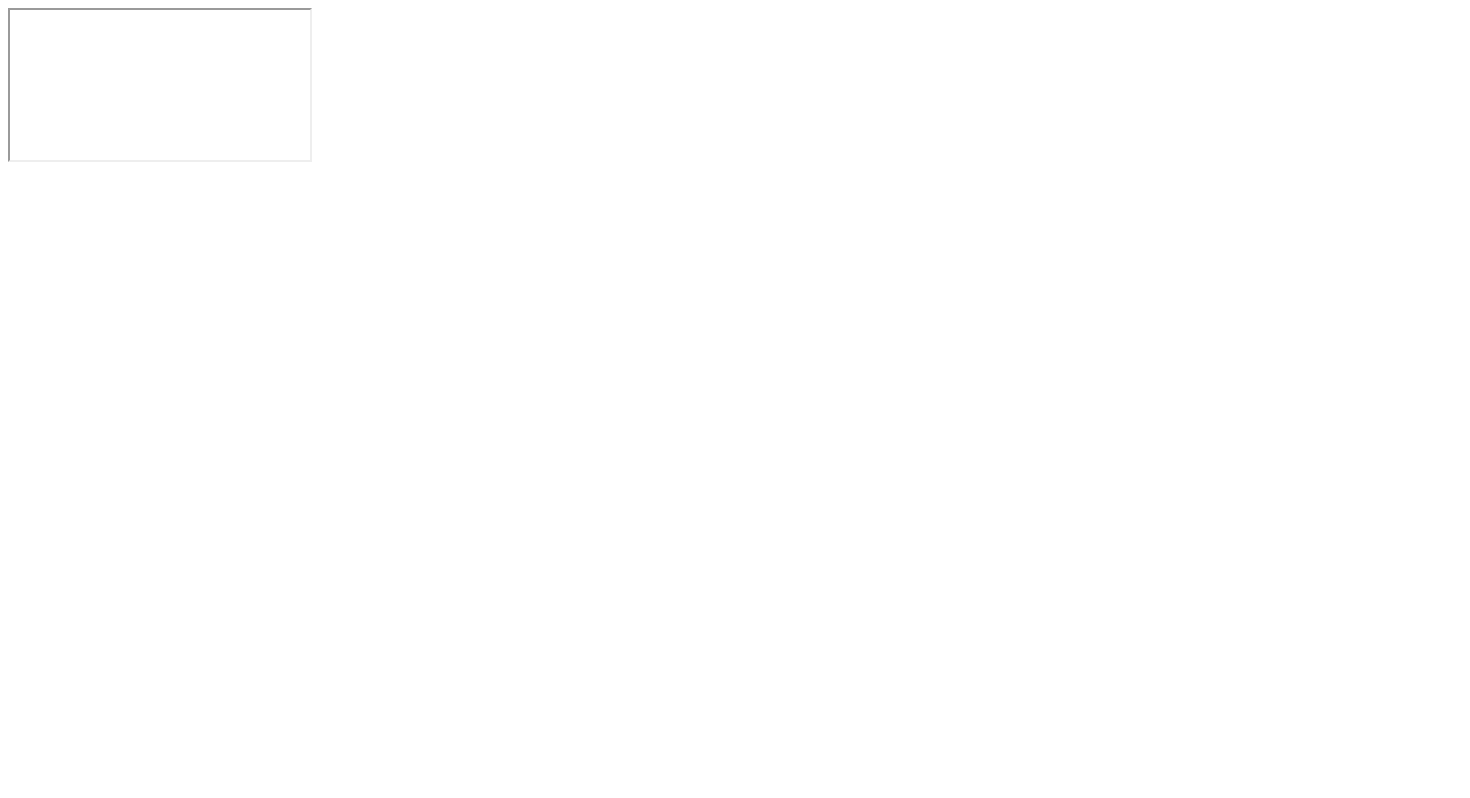 scroll, scrollTop: 0, scrollLeft: 0, axis: both 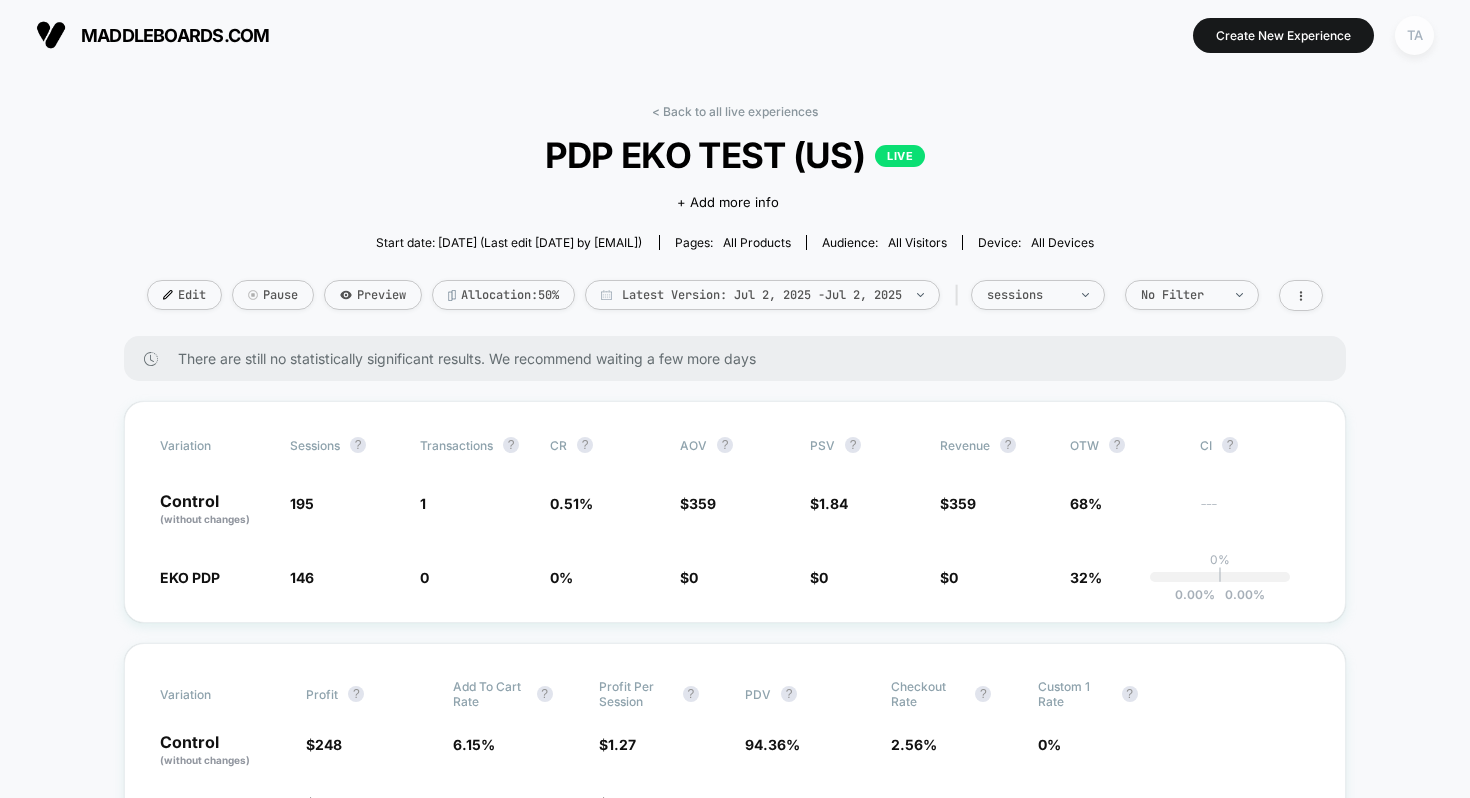 click on "TA" at bounding box center (1414, 35) 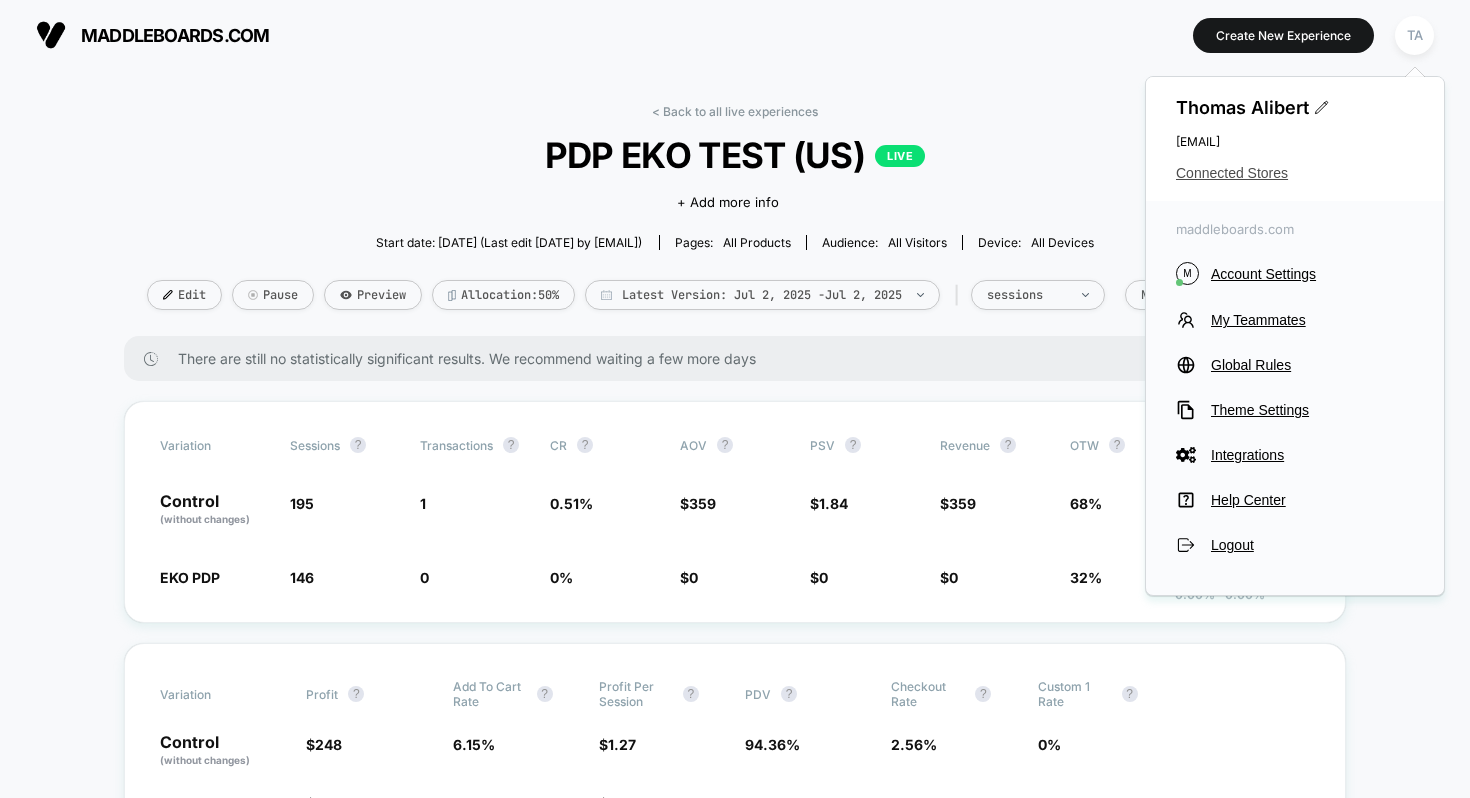 click on "Connected Stores" at bounding box center [1295, 173] 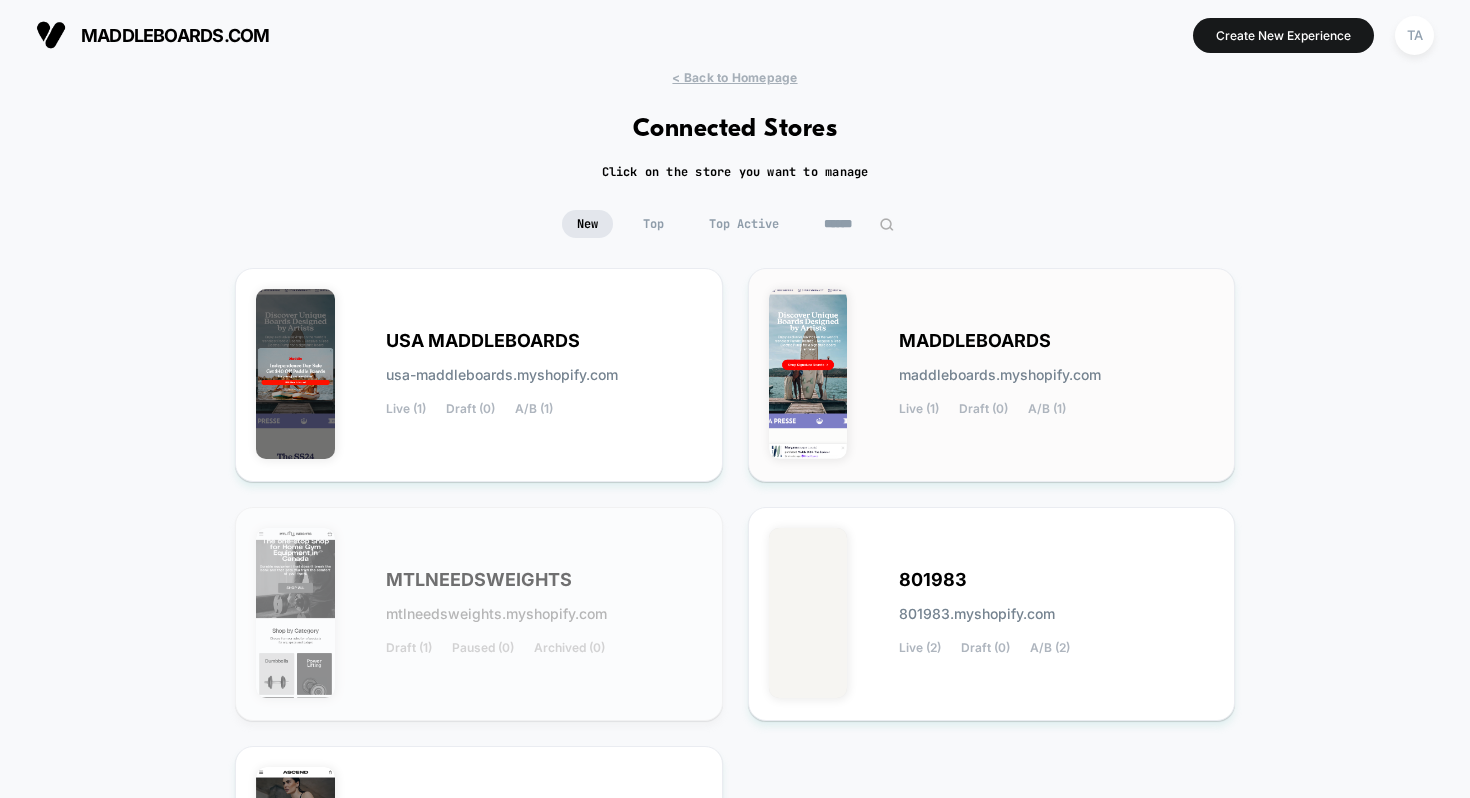 click on "maddleboards.myshopify.com" at bounding box center (502, 375) 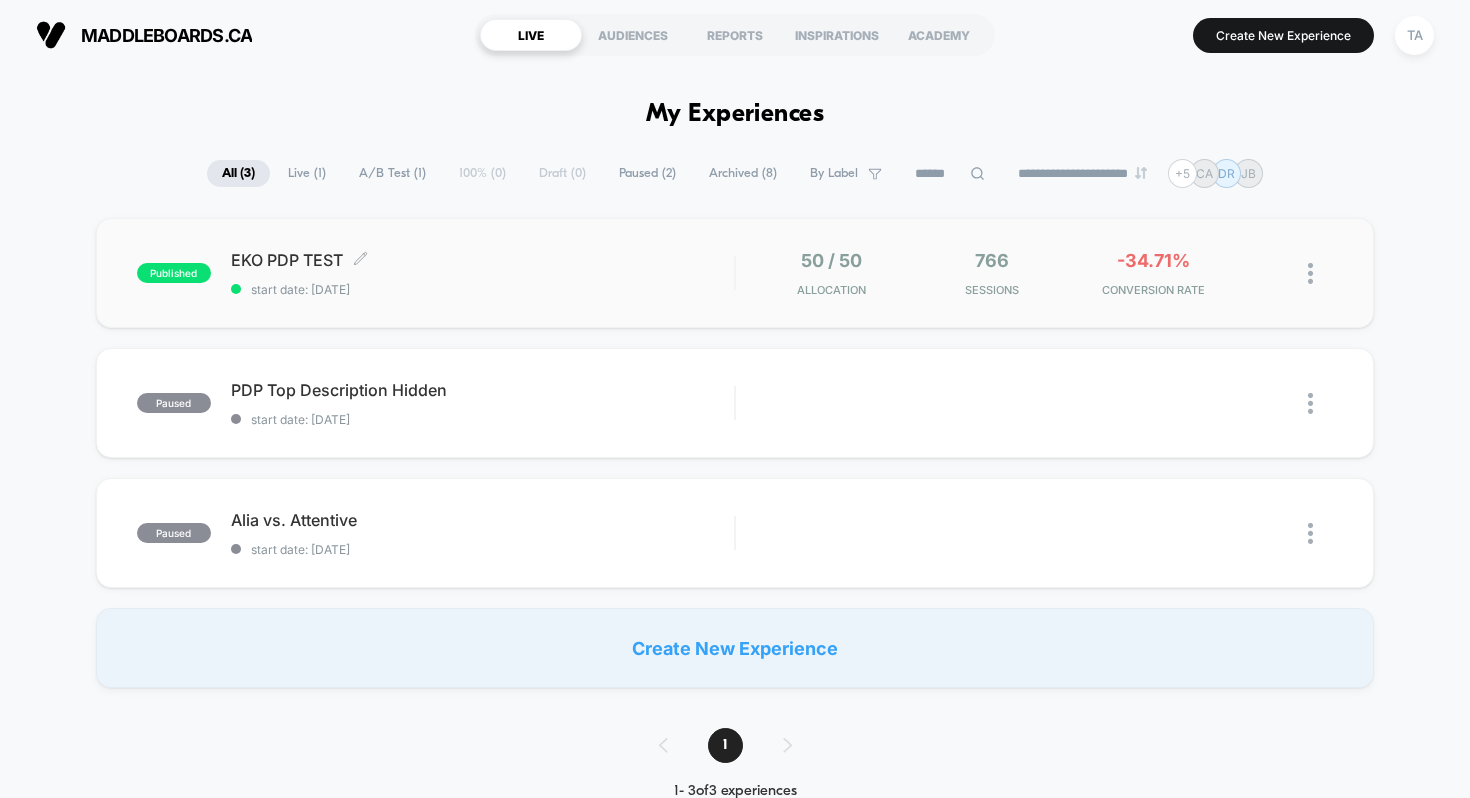 click on "EKO PDP TEST Click to edit experience details" at bounding box center [483, 260] 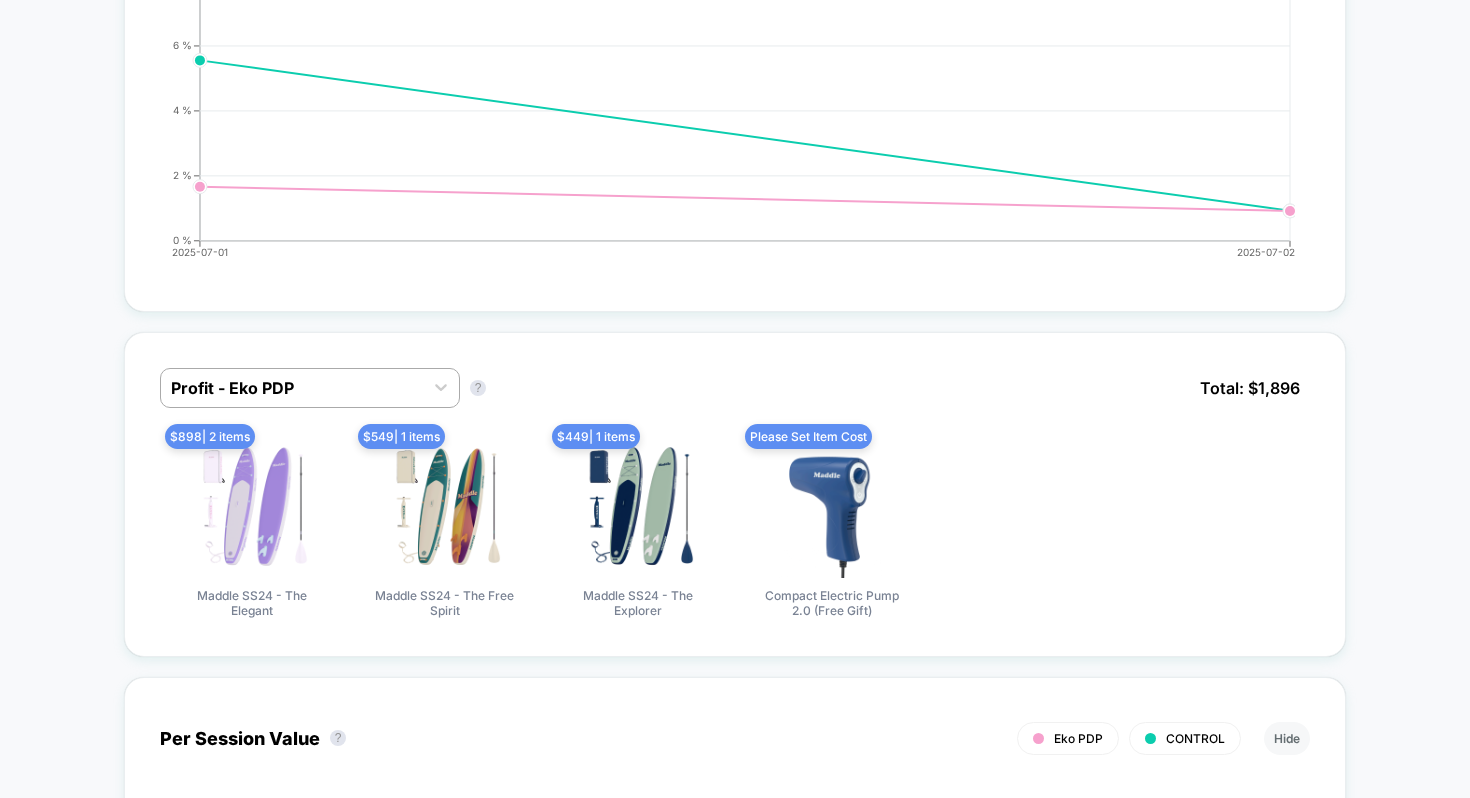 scroll, scrollTop: 1138, scrollLeft: 0, axis: vertical 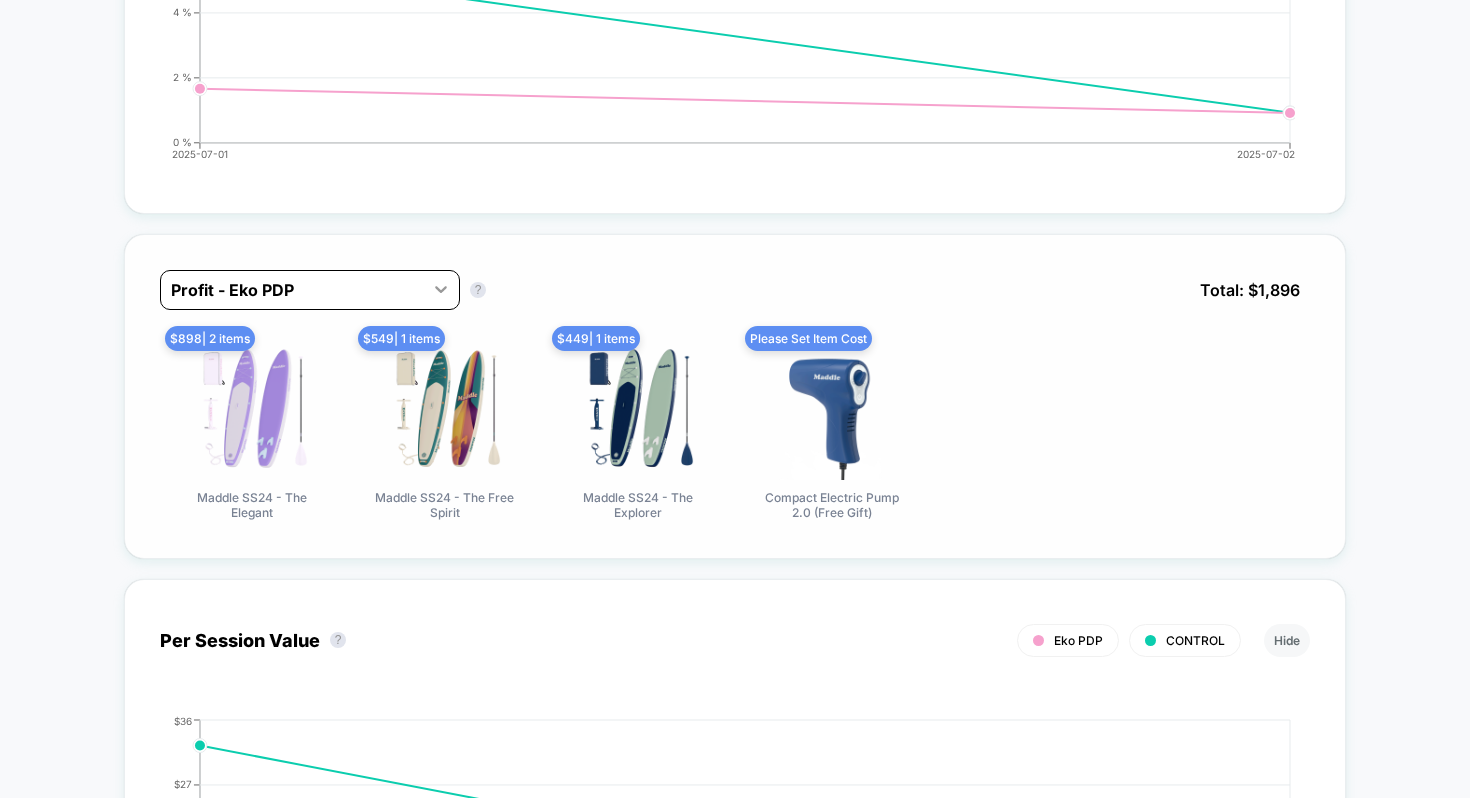 click at bounding box center (441, 289) 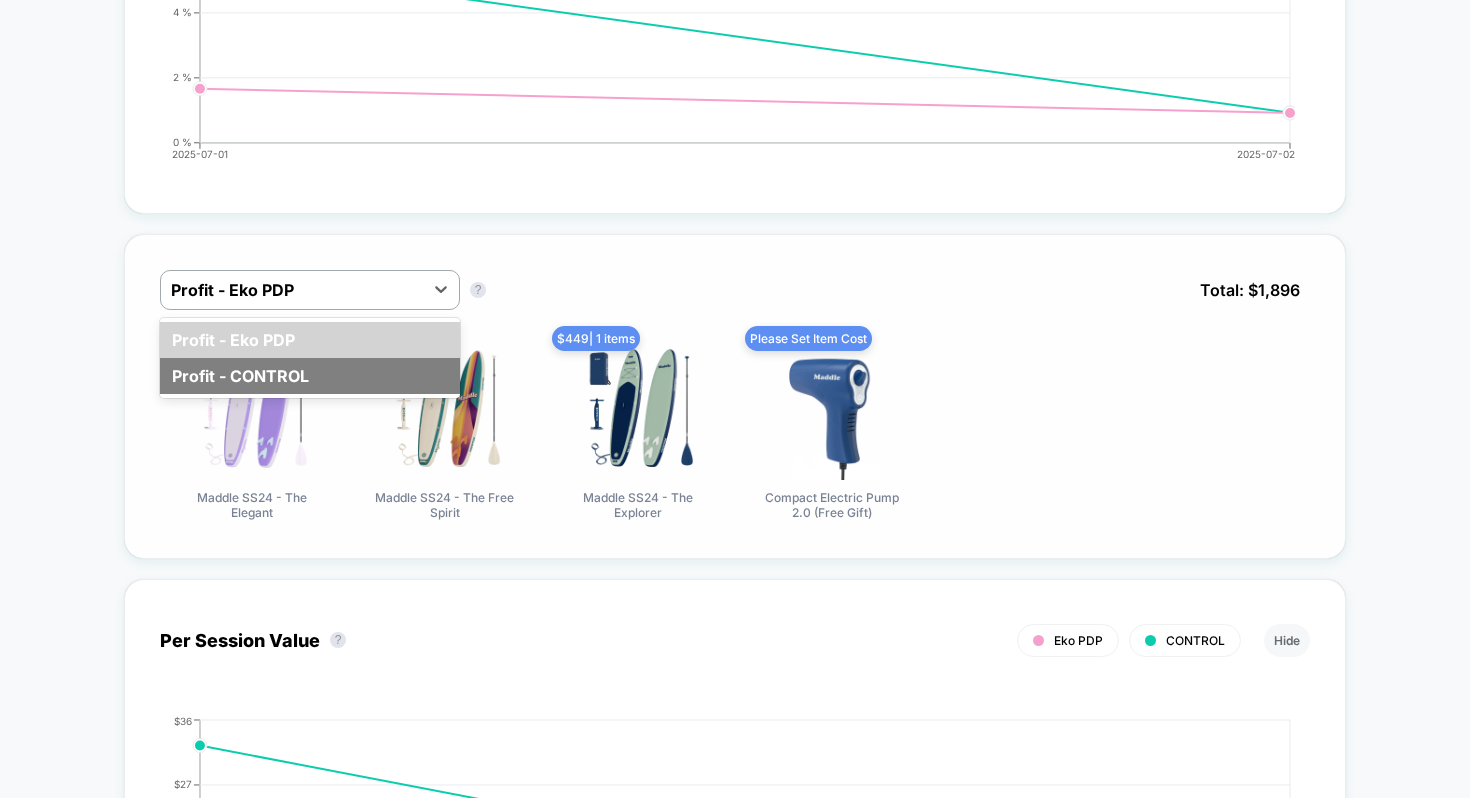 click on "Profit   - CONTROL" at bounding box center [310, 376] 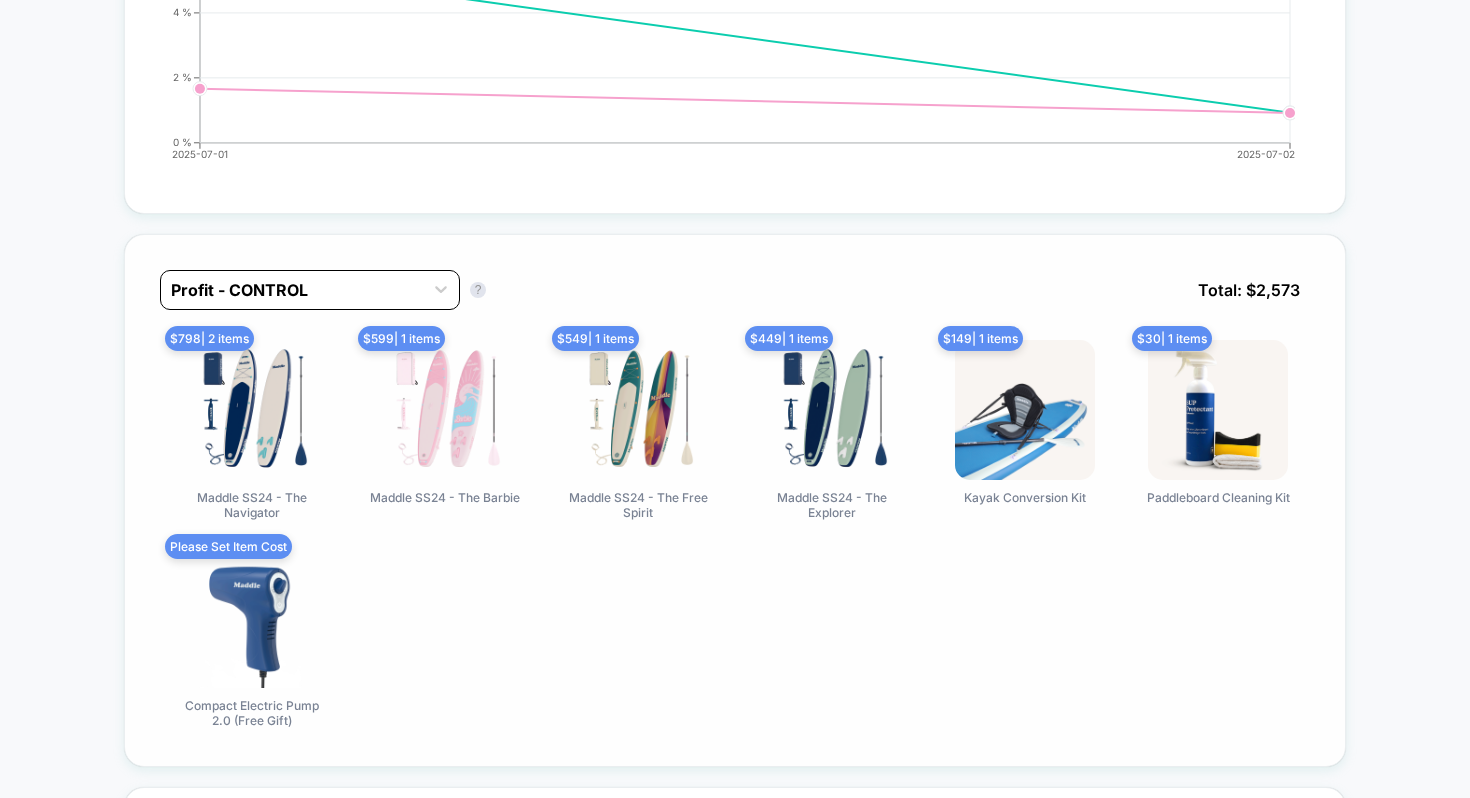 click at bounding box center (292, 290) 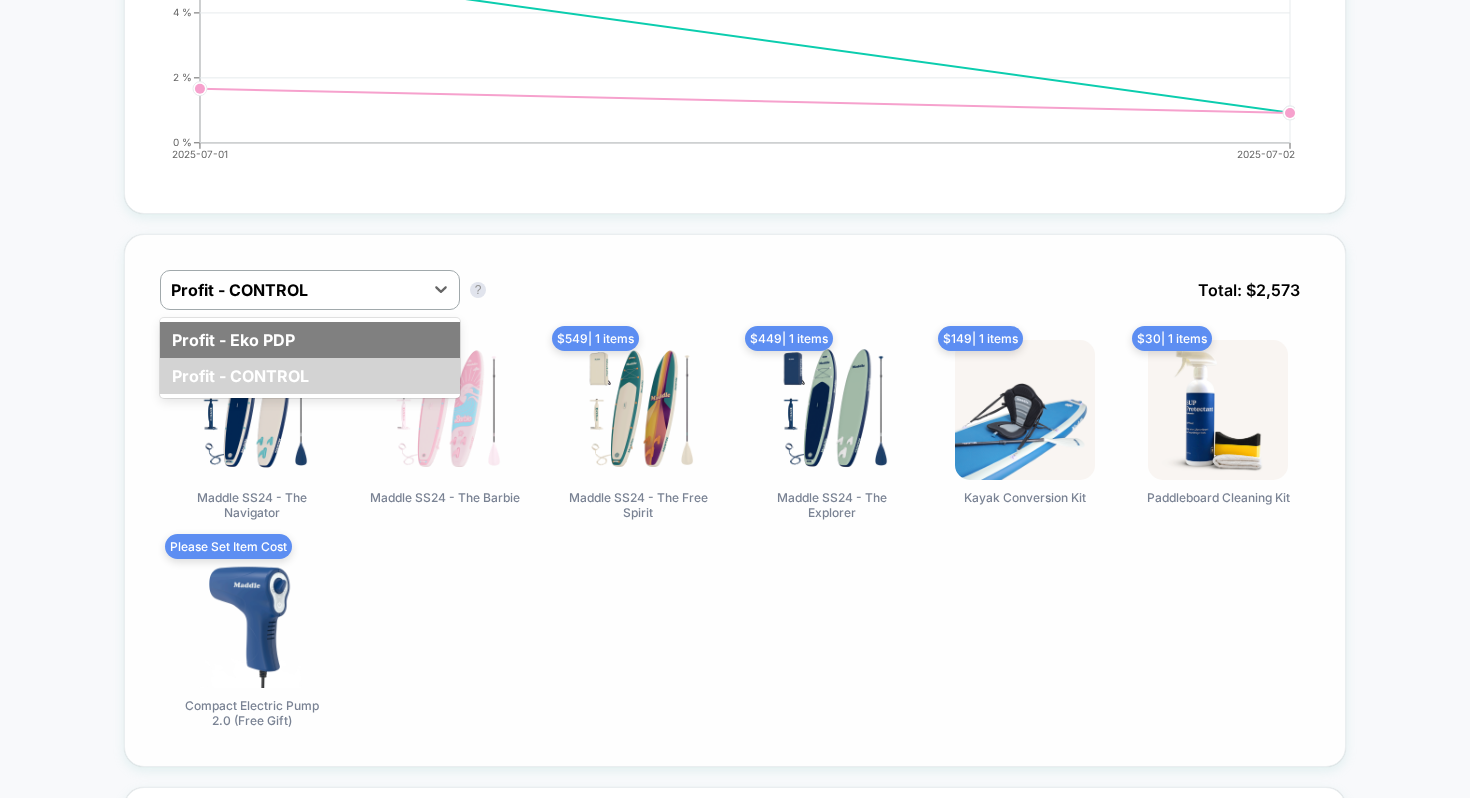 click on "Profit   - Eko PDP" at bounding box center [310, 340] 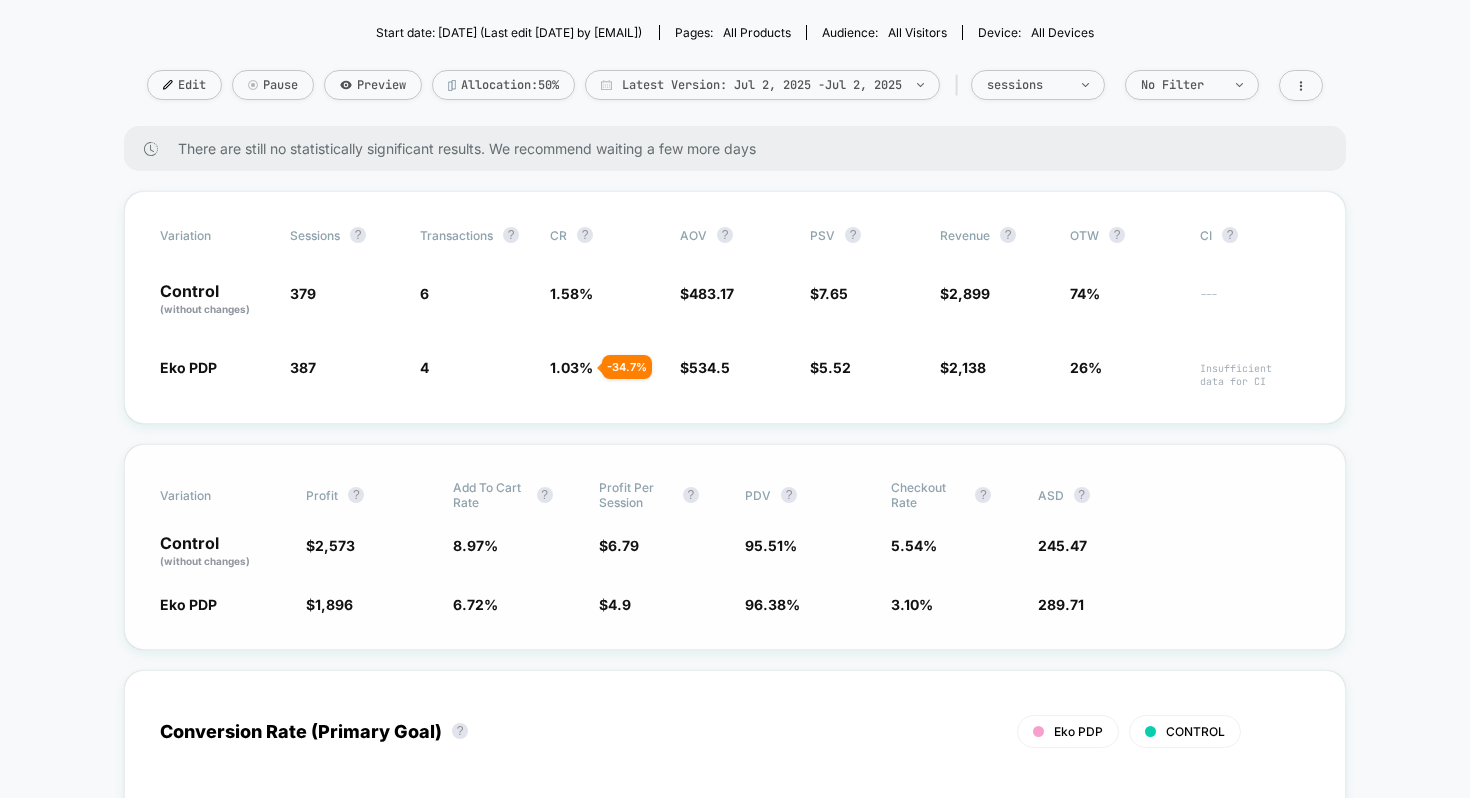 scroll, scrollTop: 204, scrollLeft: 0, axis: vertical 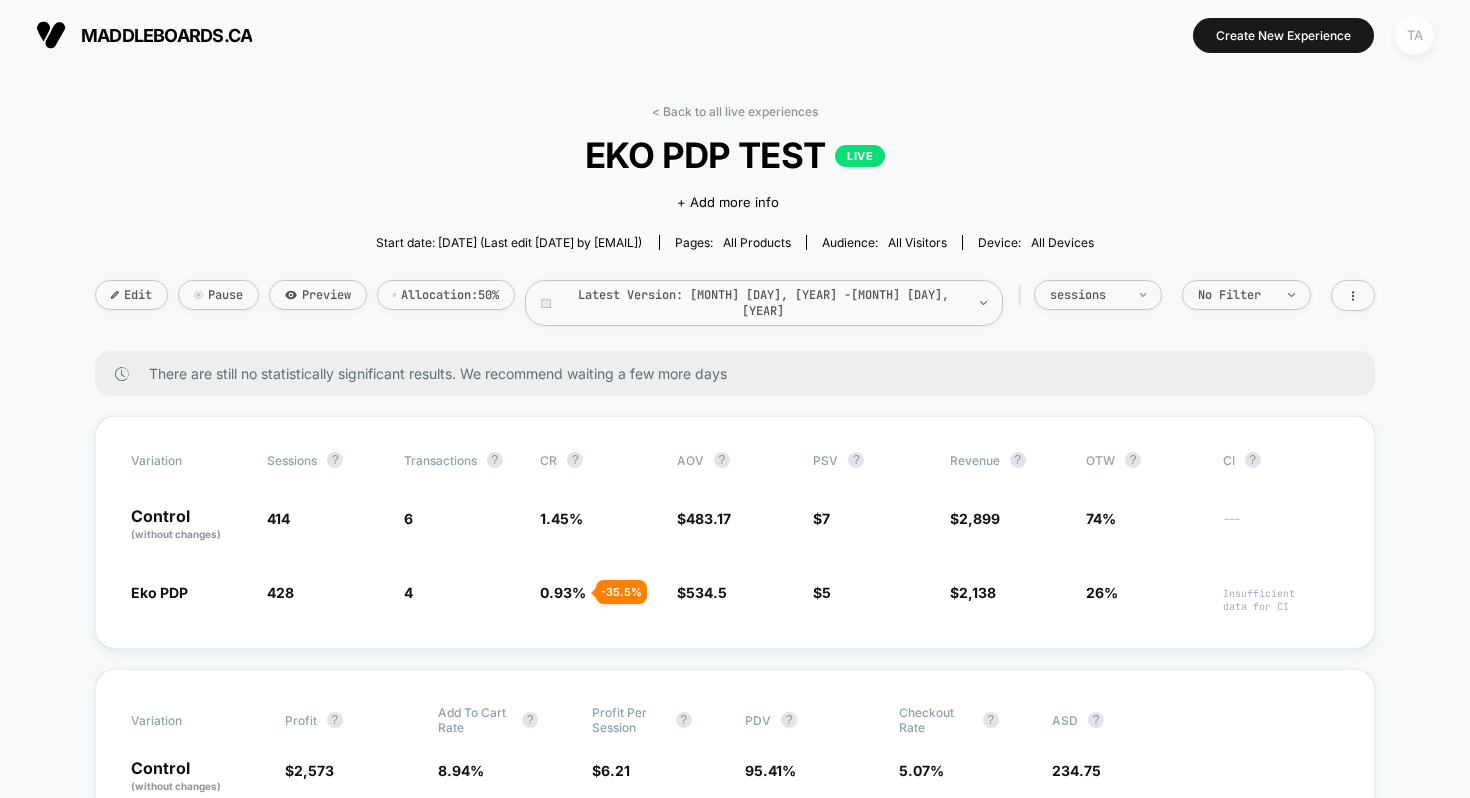 click on "TA" at bounding box center (1414, 35) 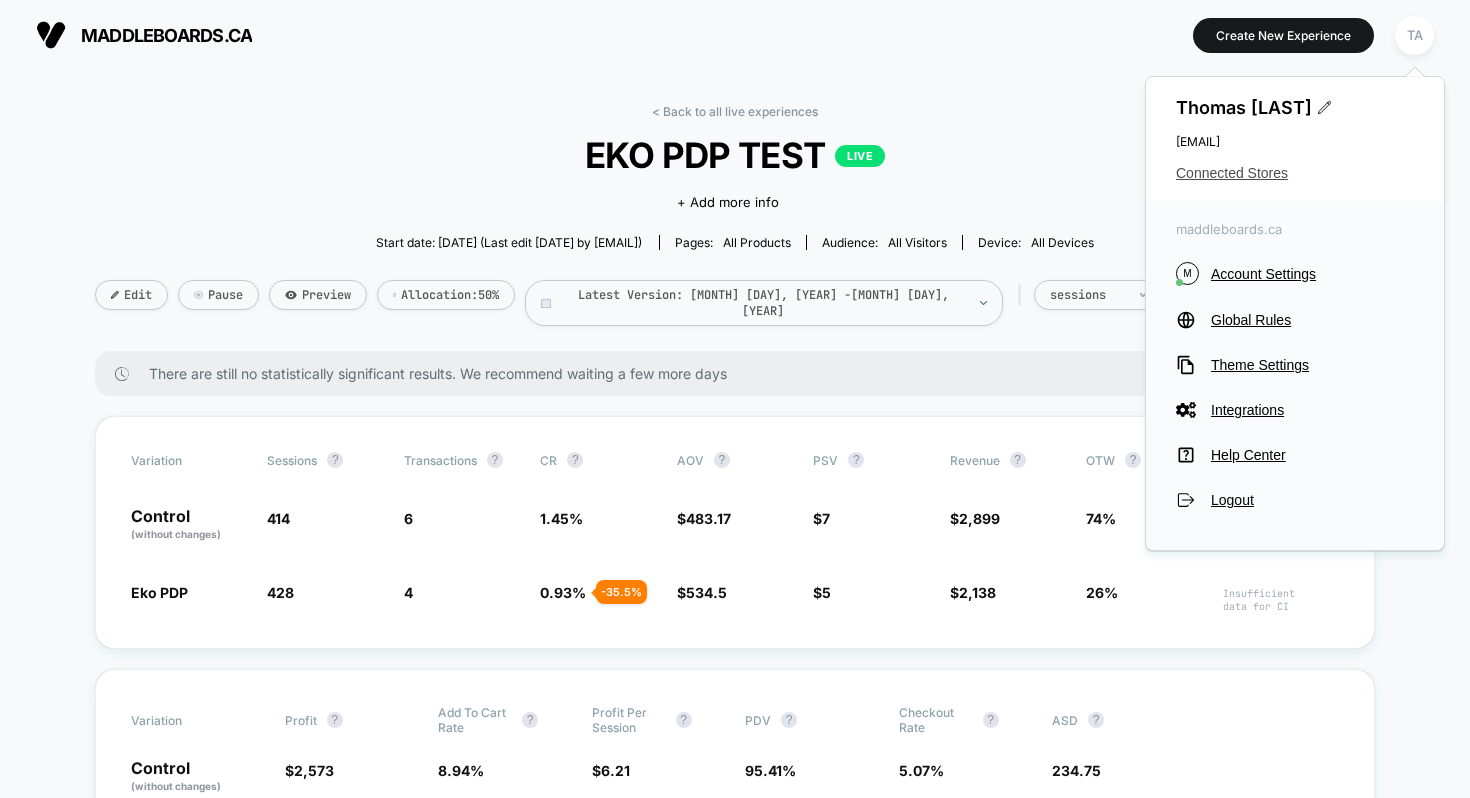 click on "Connected Stores" at bounding box center [1295, 173] 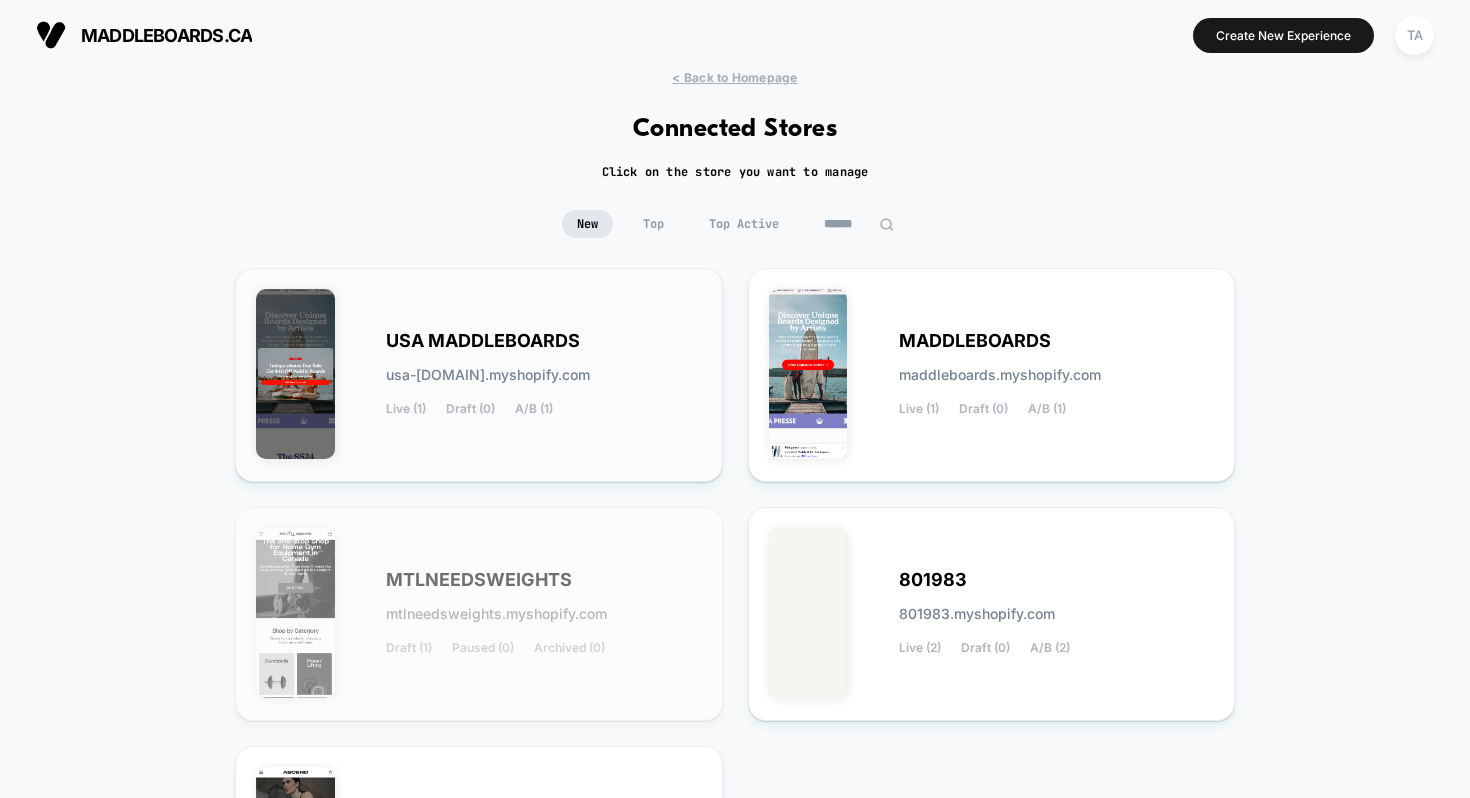 click on "USA MADDLEBOARDS usa-maddleboards.myshopify.com Live (1) Draft (0) A/B (1)" at bounding box center [544, 375] 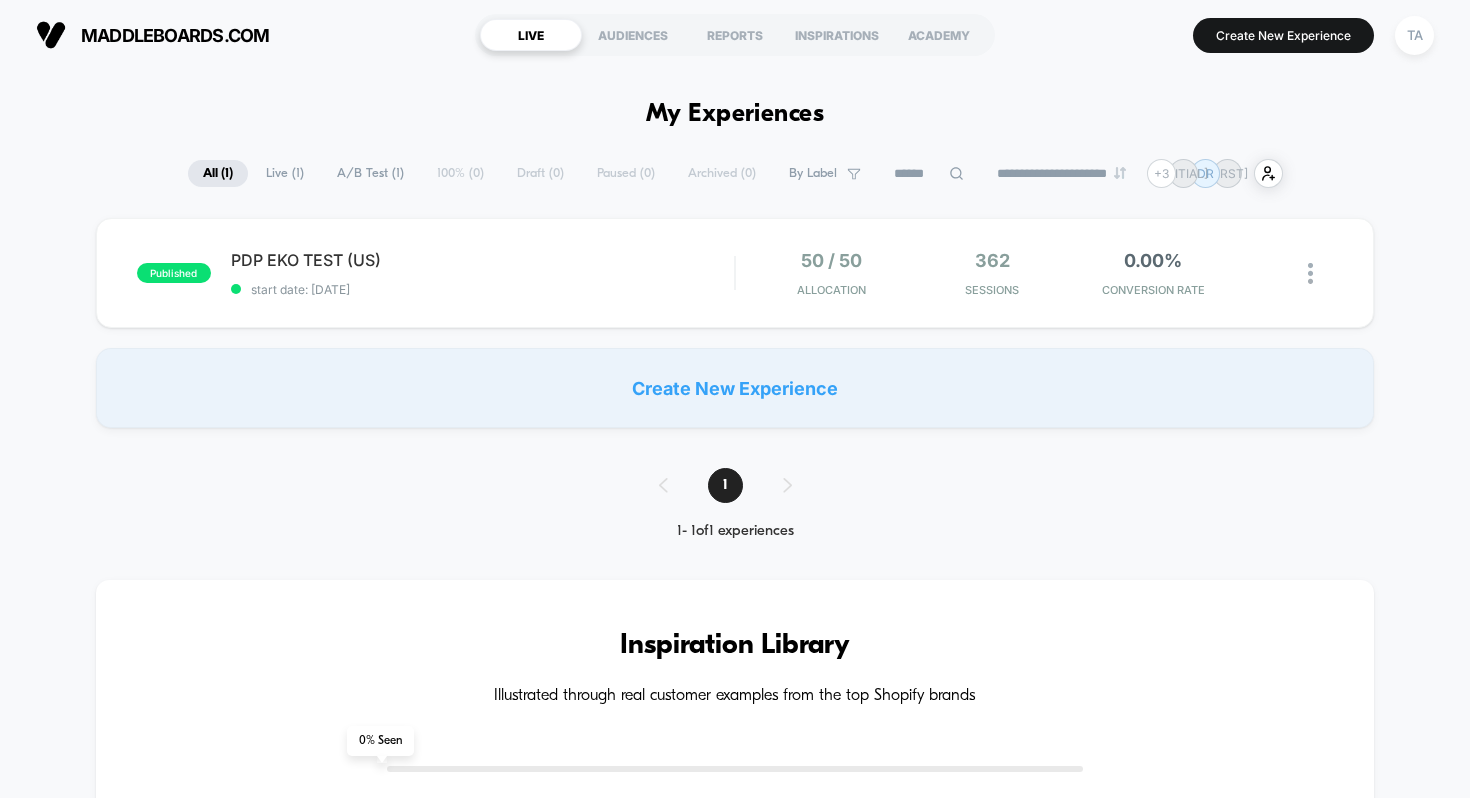 scroll, scrollTop: 0, scrollLeft: 0, axis: both 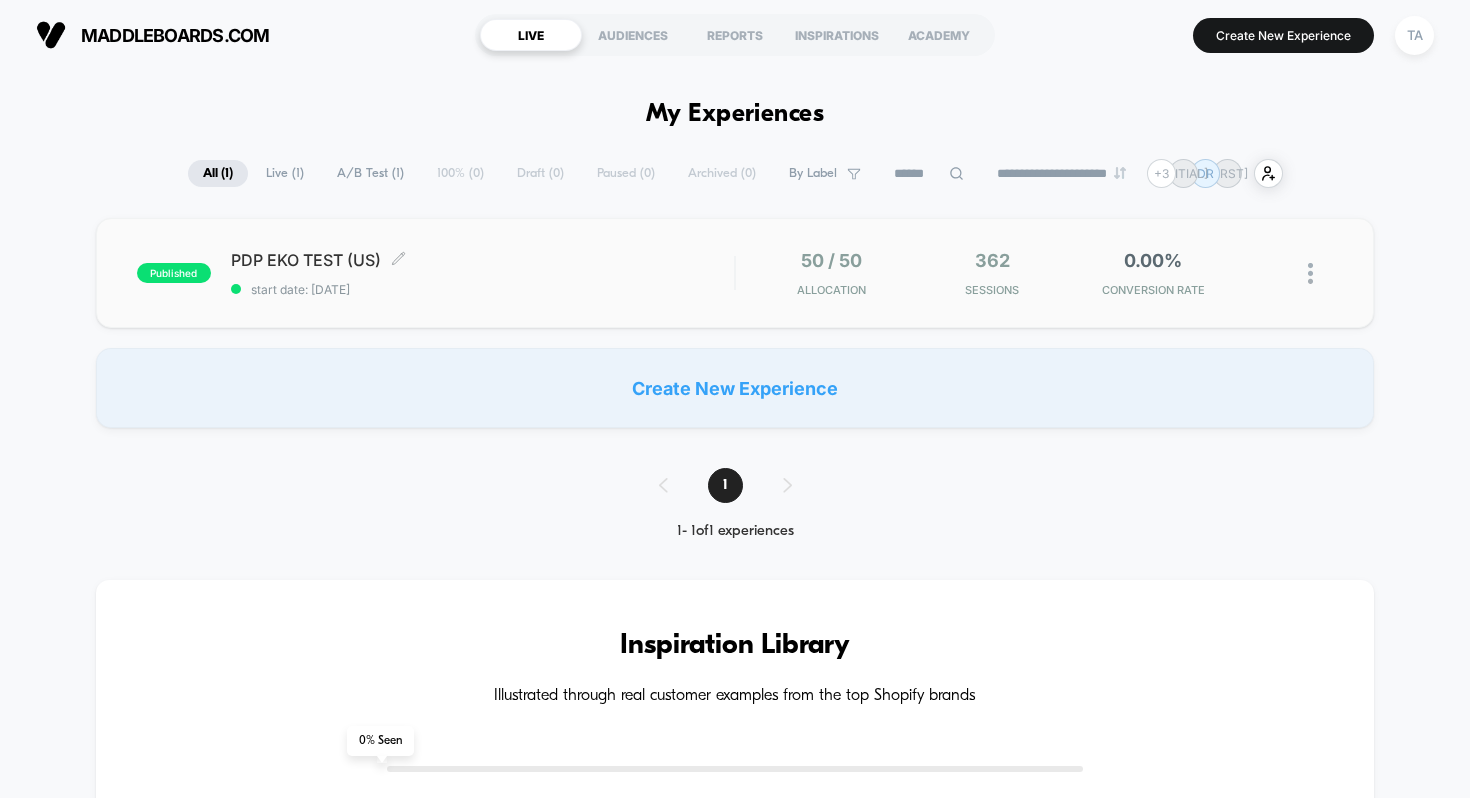 click on "PDP EKO TEST (US) Click to edit experience details" at bounding box center [483, 260] 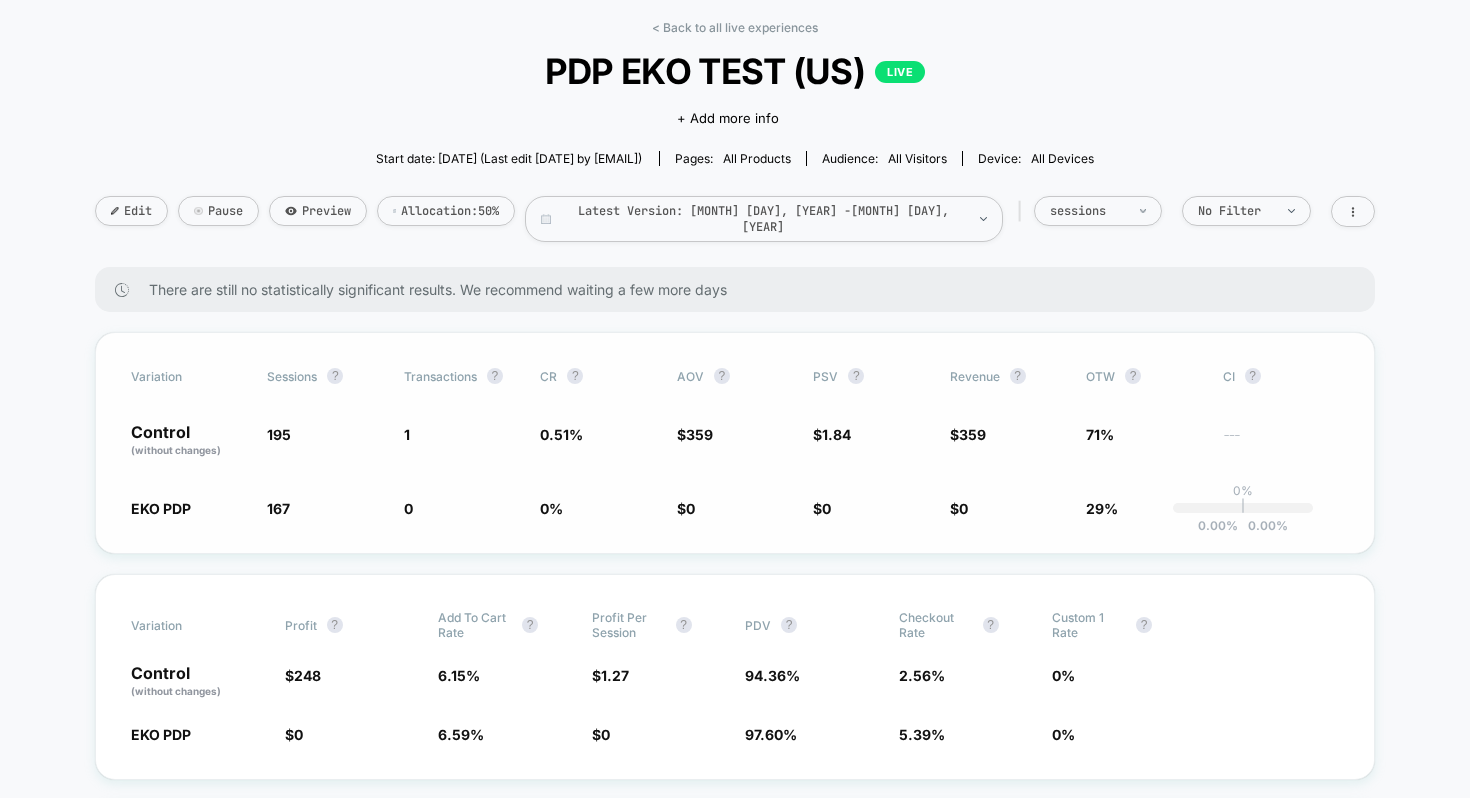 scroll, scrollTop: 86, scrollLeft: 0, axis: vertical 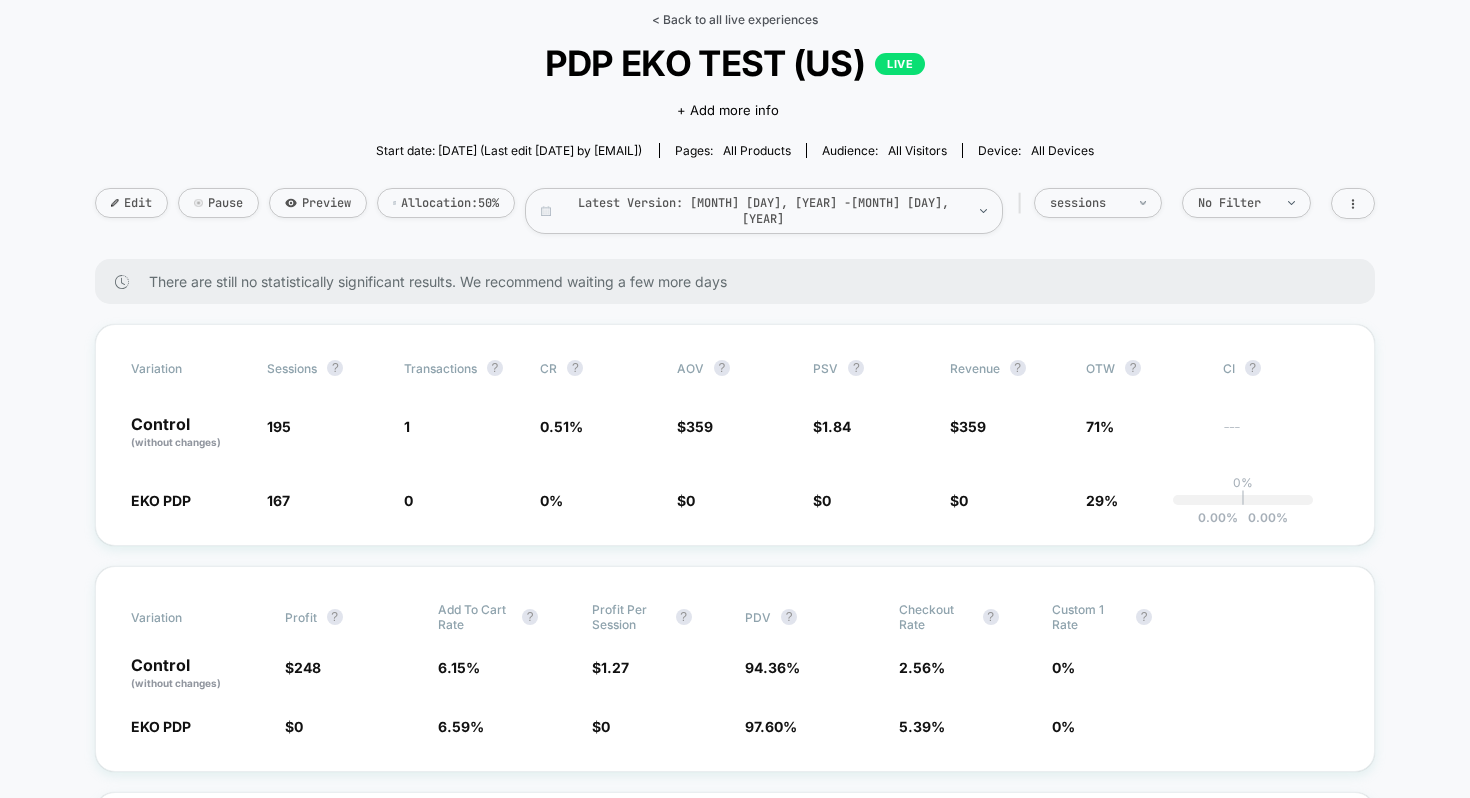 click on "< Back to all live experiences" at bounding box center [735, 19] 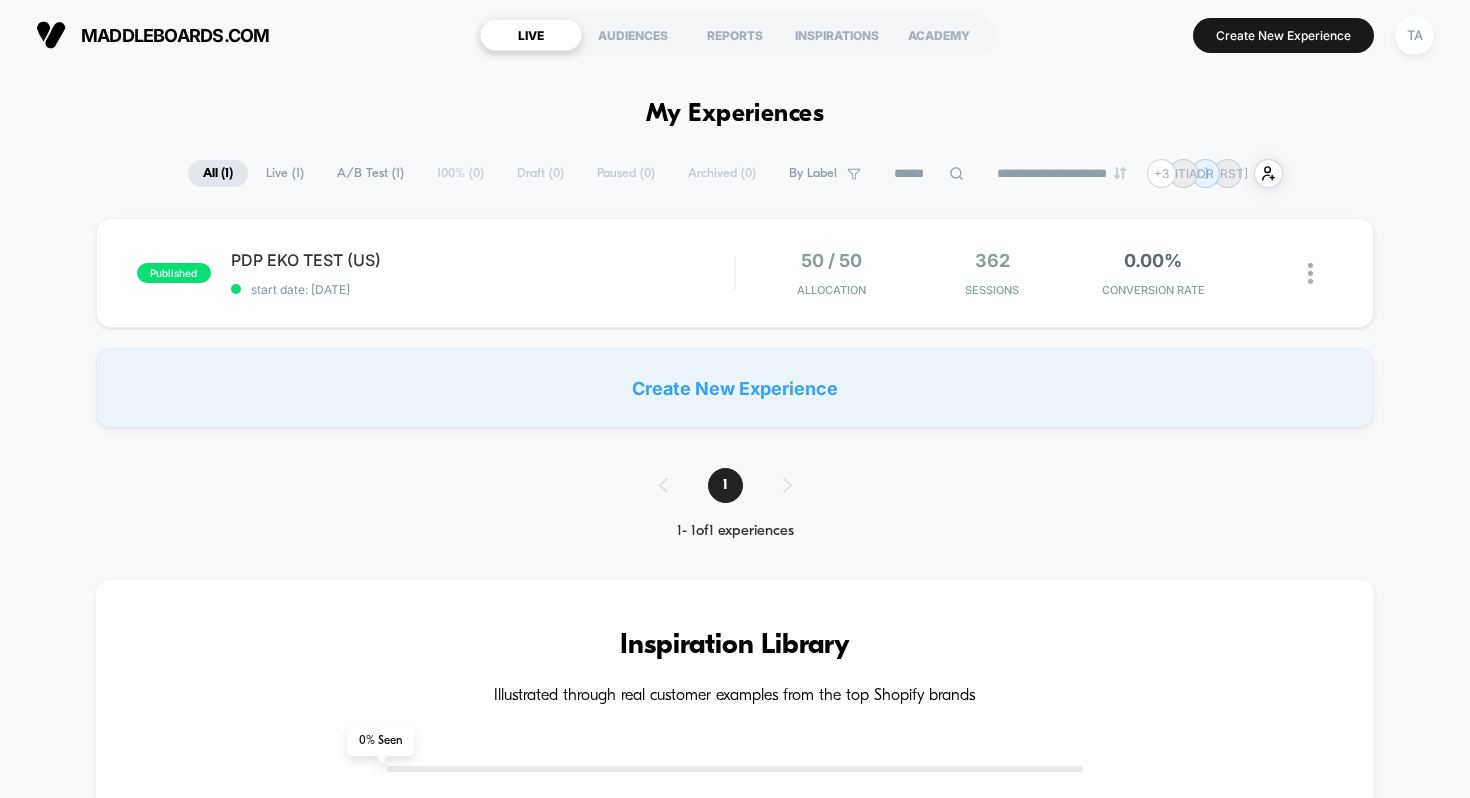 scroll, scrollTop: 0, scrollLeft: 0, axis: both 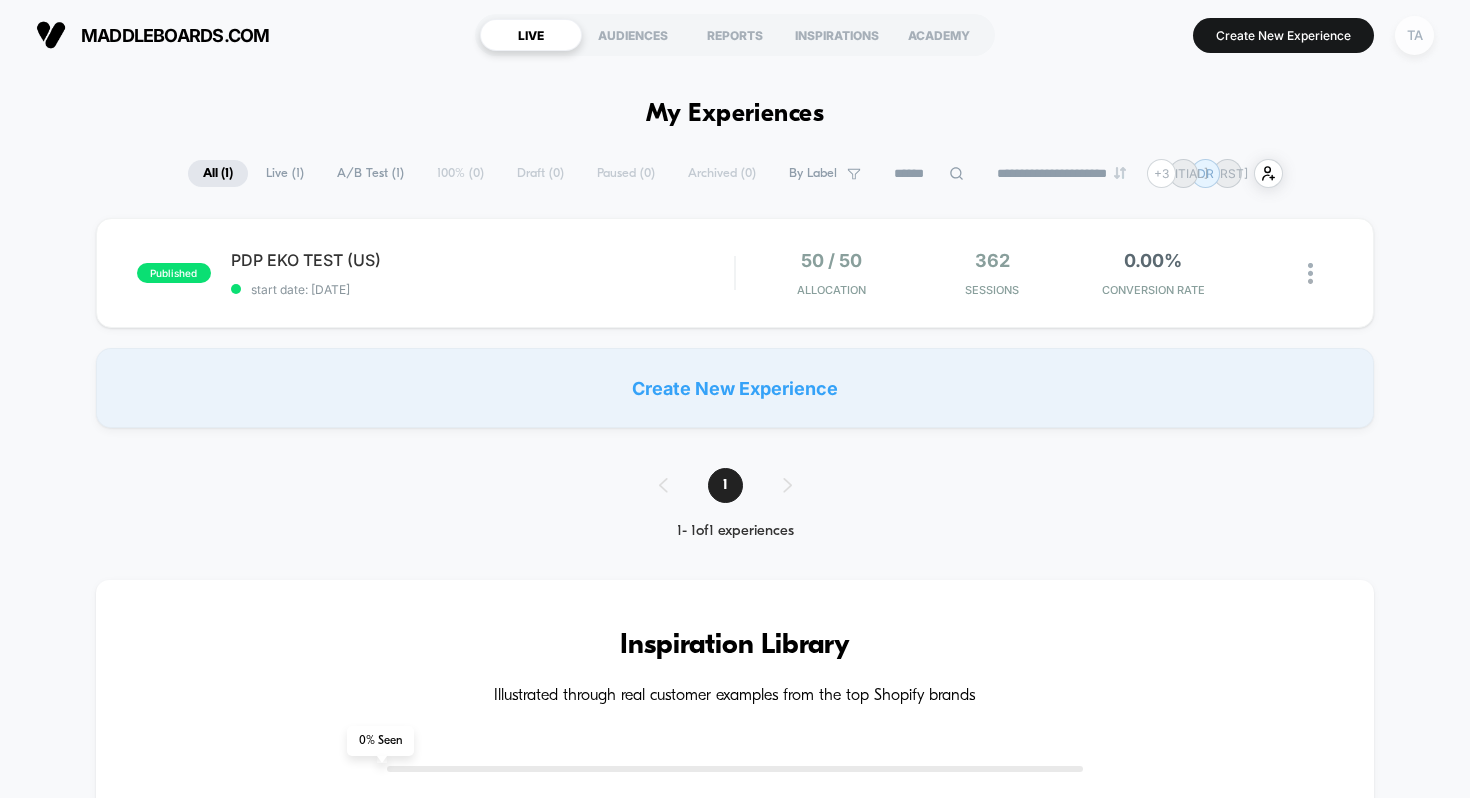 click on "TA" at bounding box center (1414, 35) 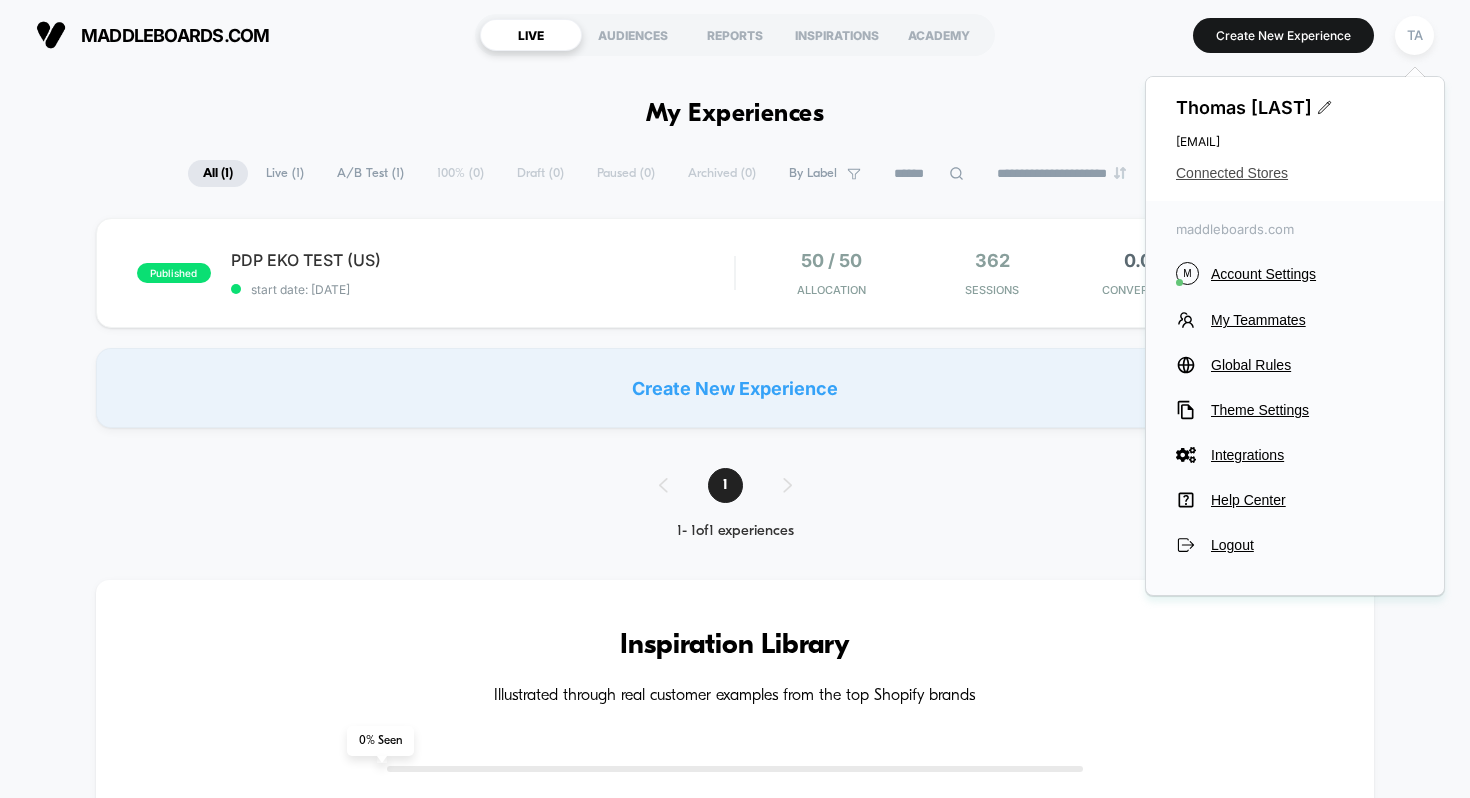 click on "Connected Stores" at bounding box center [1295, 173] 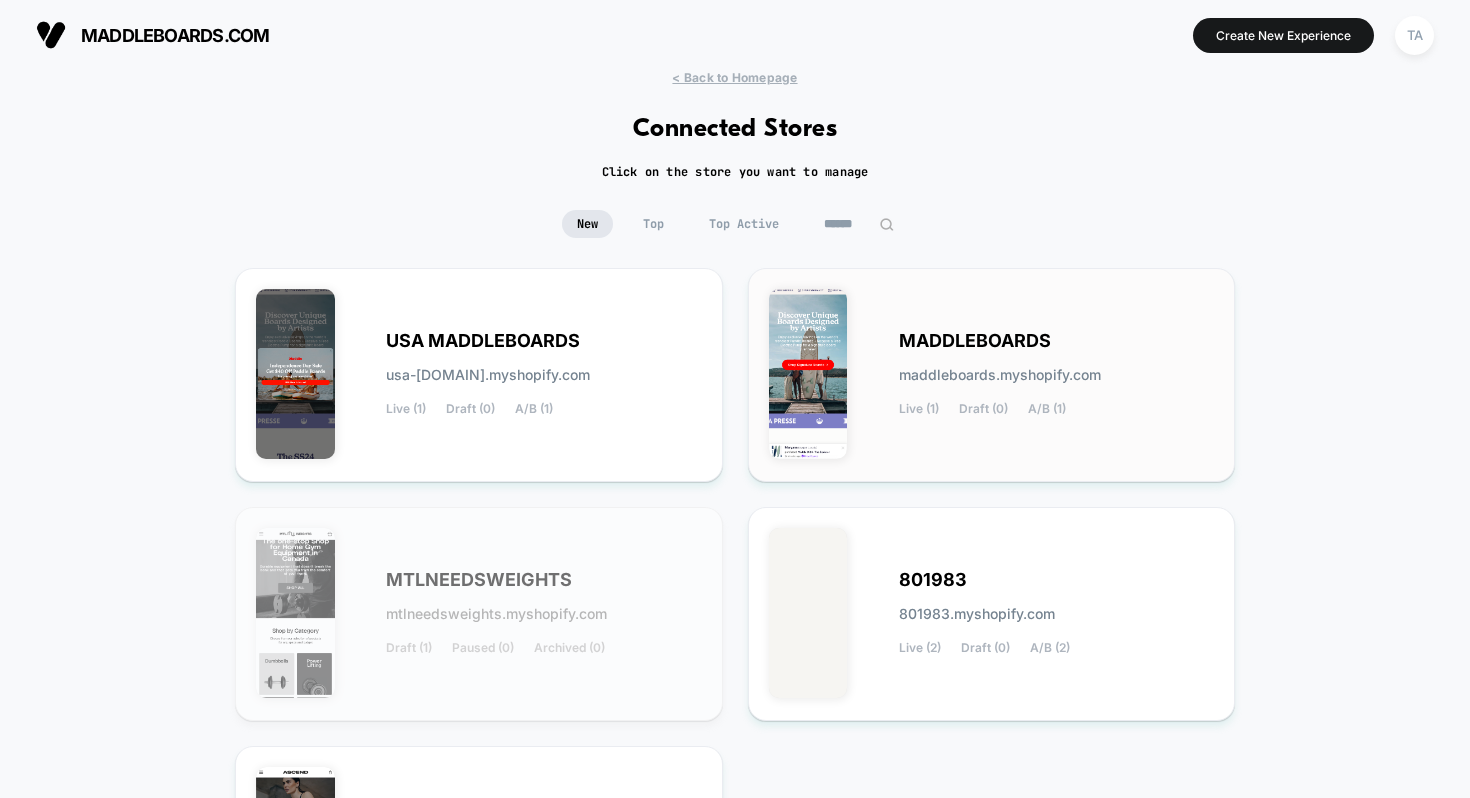click on "maddleboards.myshopify.com" at bounding box center (488, 375) 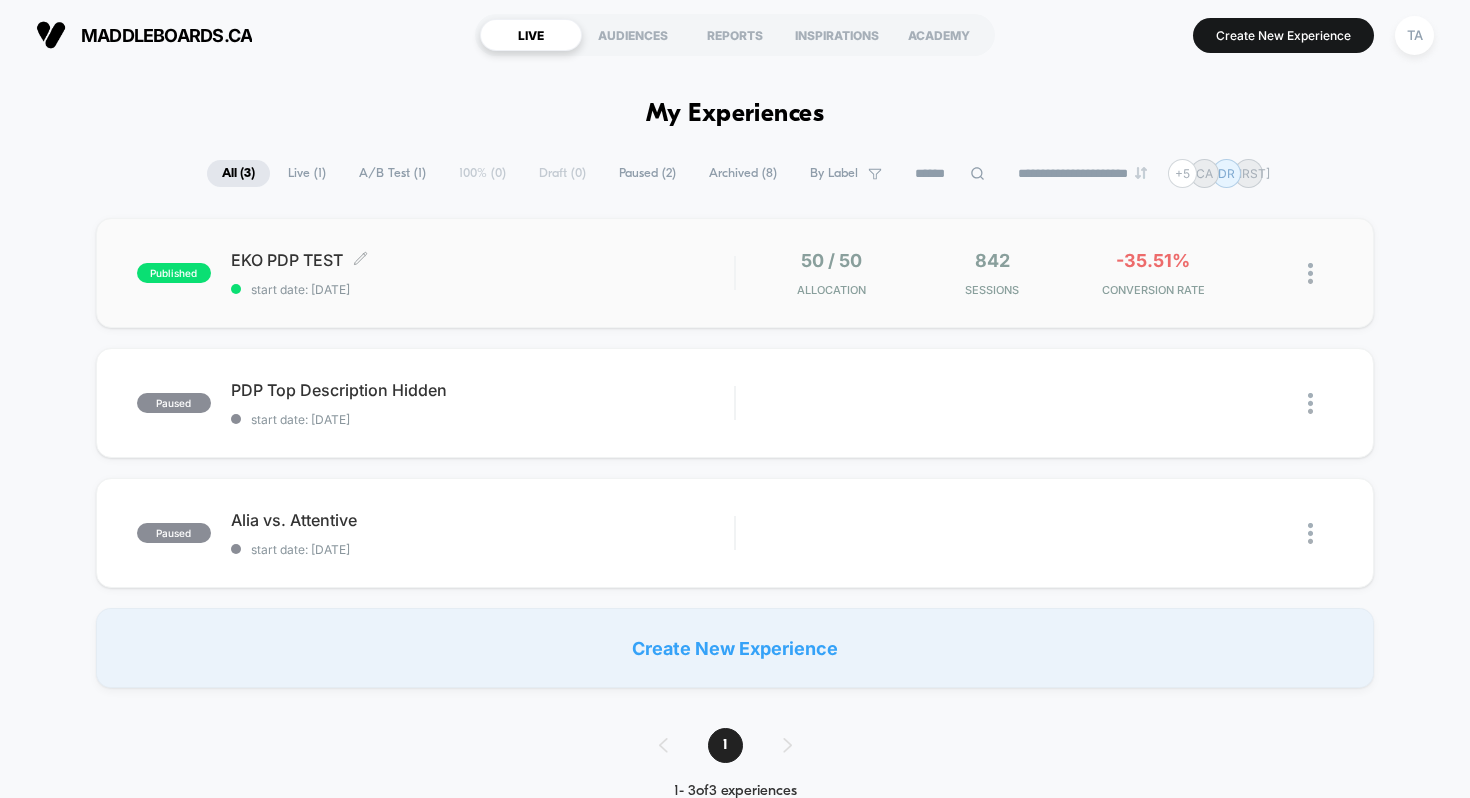 click on "EKO PDP TEST Click to edit experience details" at bounding box center (483, 260) 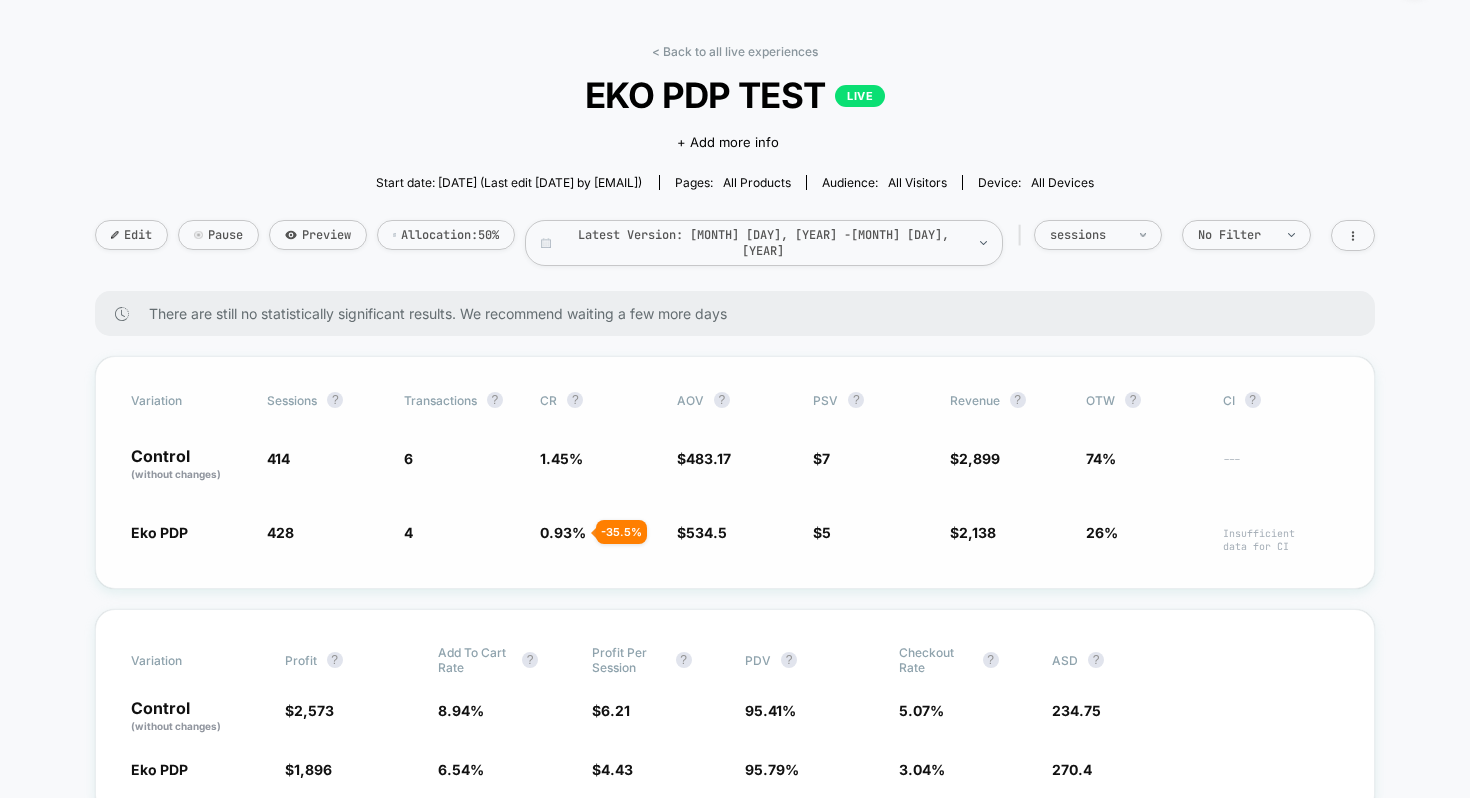 scroll, scrollTop: 0, scrollLeft: 0, axis: both 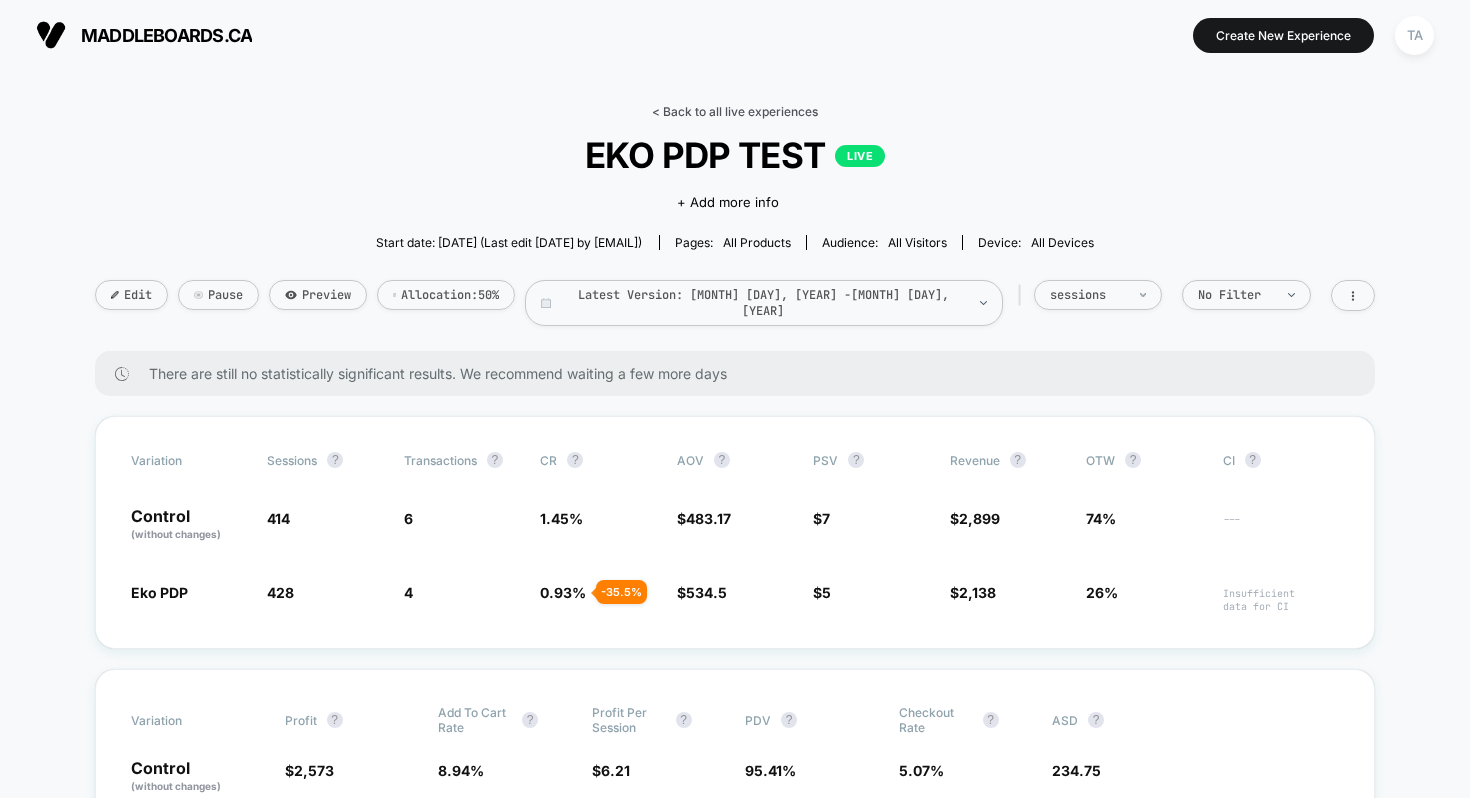 click on "< Back to all live experiences" at bounding box center [735, 111] 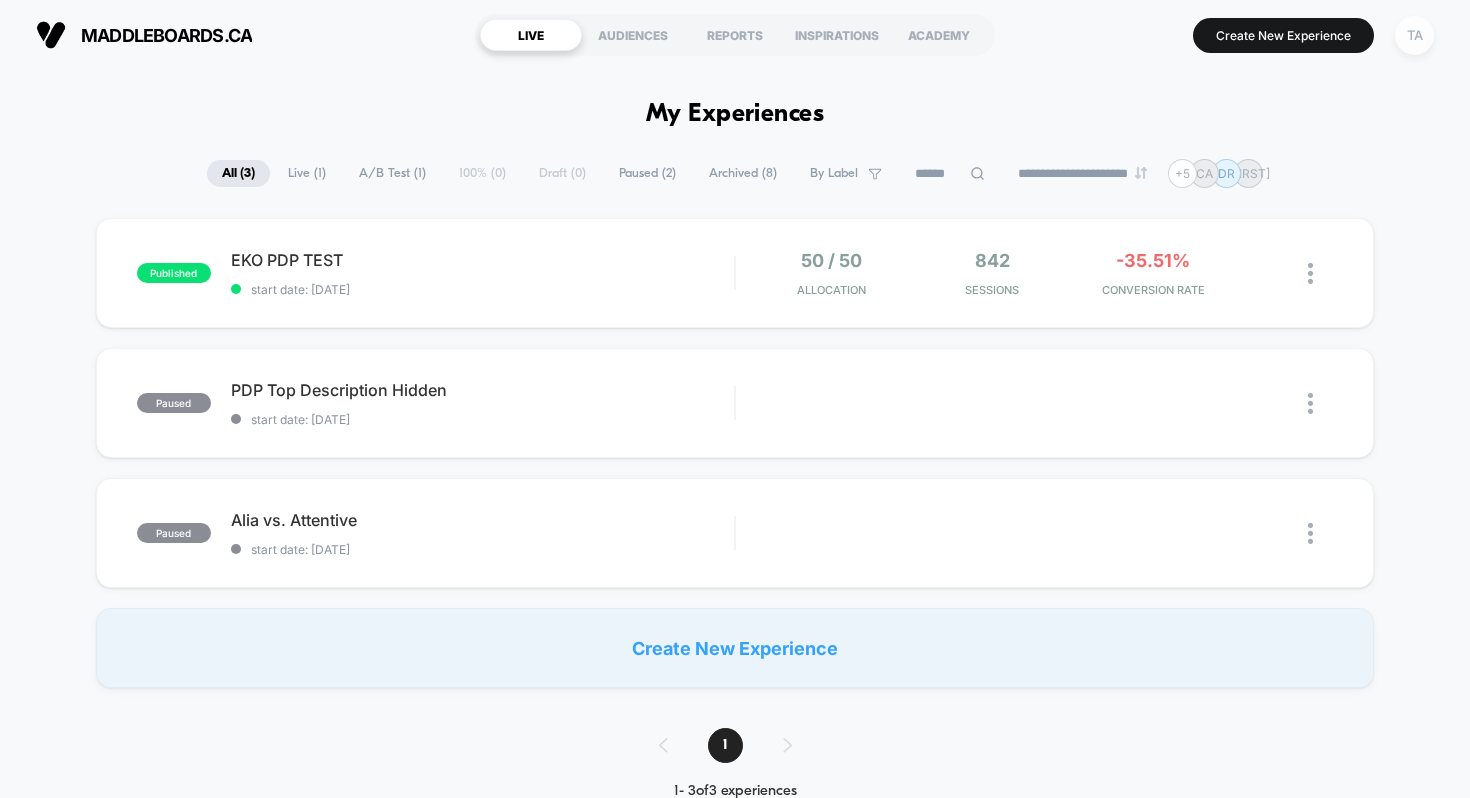 click on "TA" at bounding box center (1414, 35) 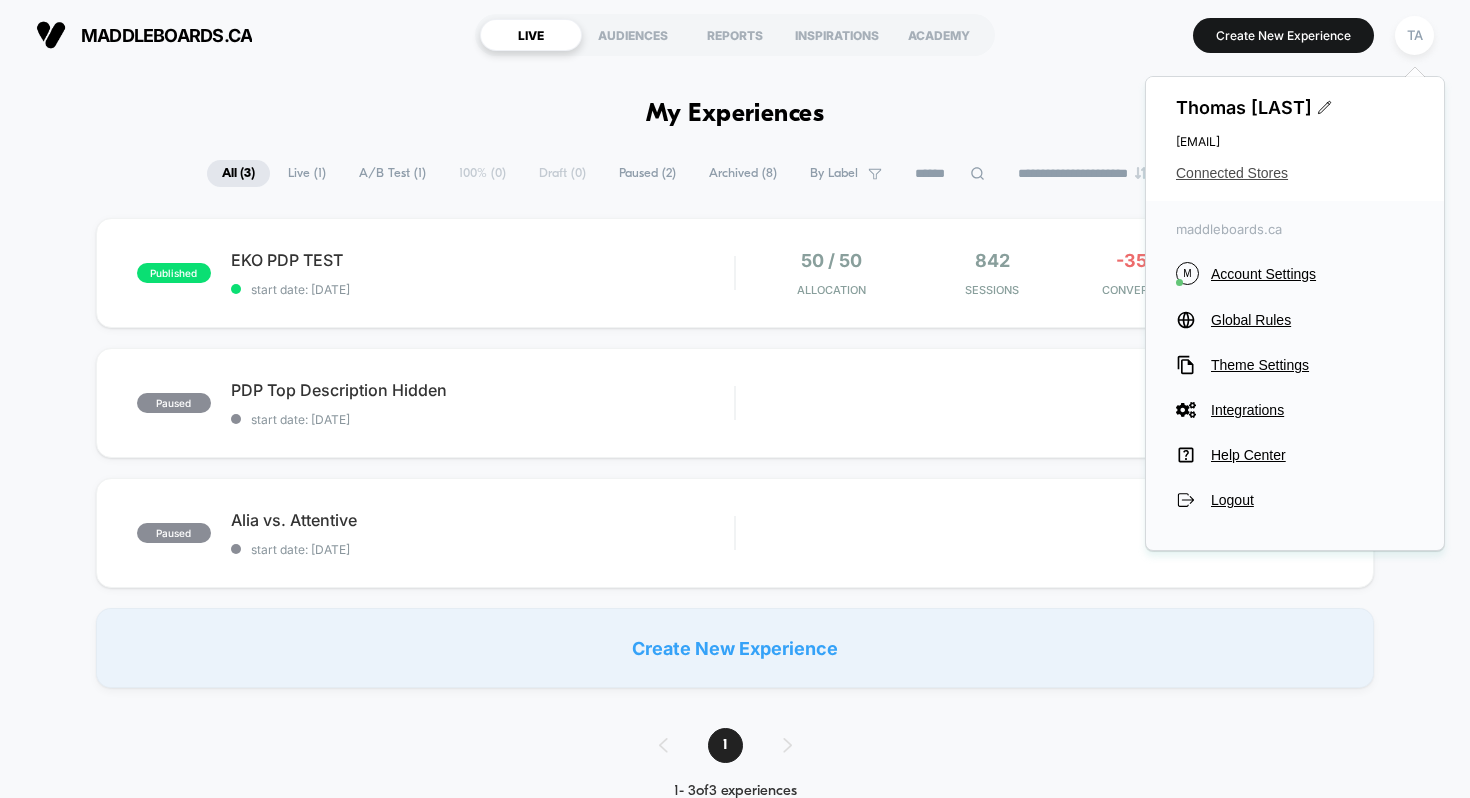 click on "Connected Stores" at bounding box center [1295, 173] 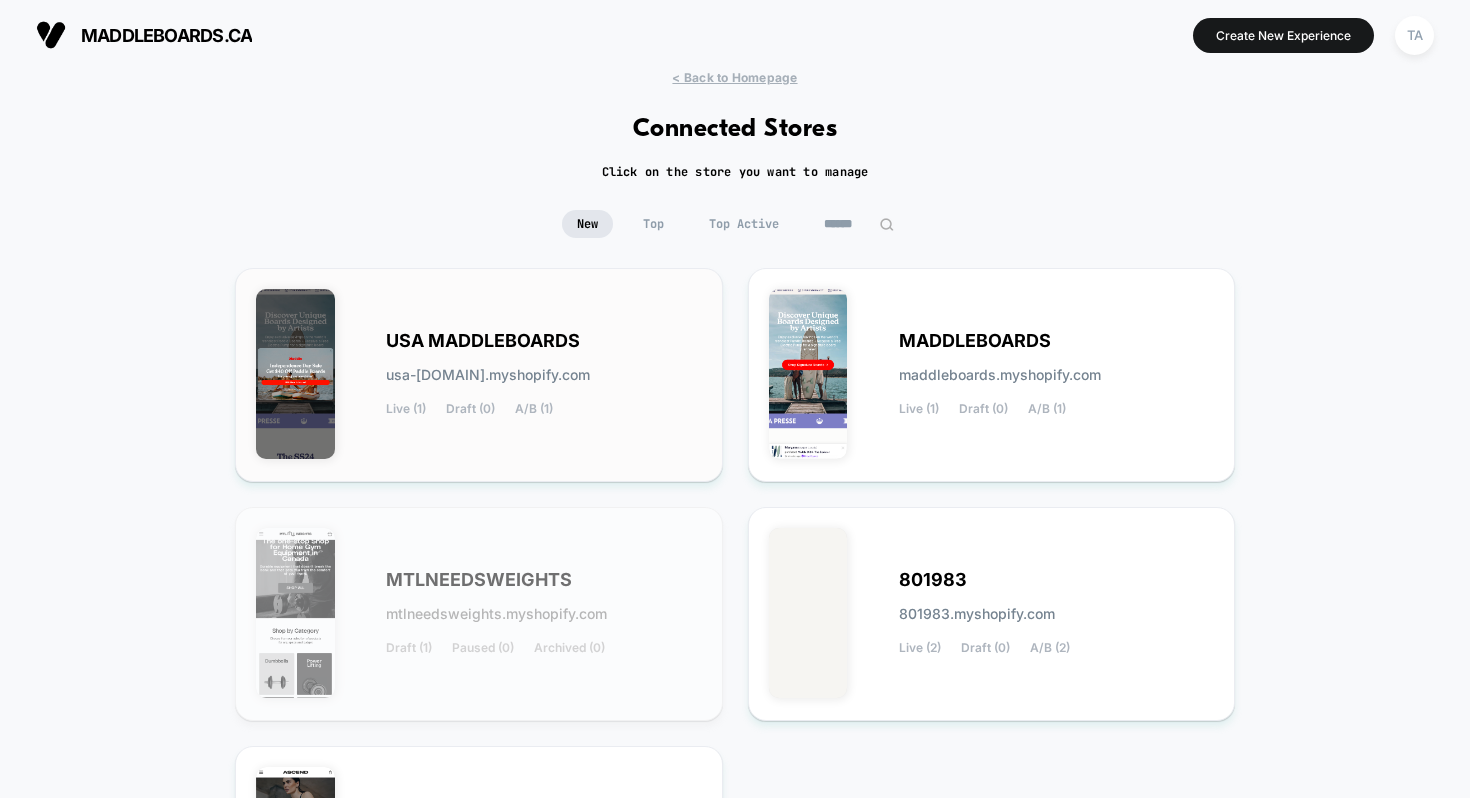 click on "usa-[DOMAIN].myshopify.com" at bounding box center [488, 375] 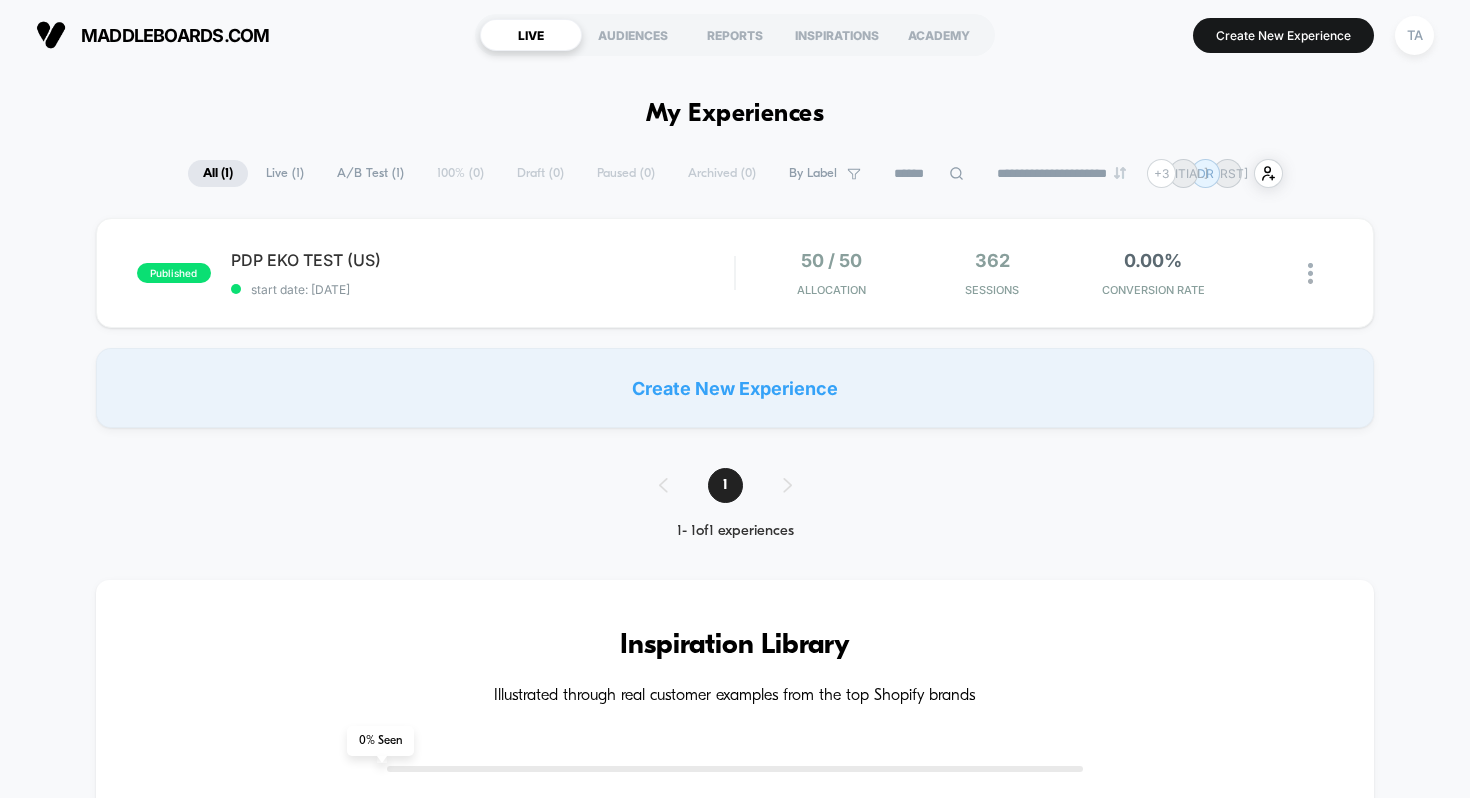 scroll, scrollTop: 0, scrollLeft: 0, axis: both 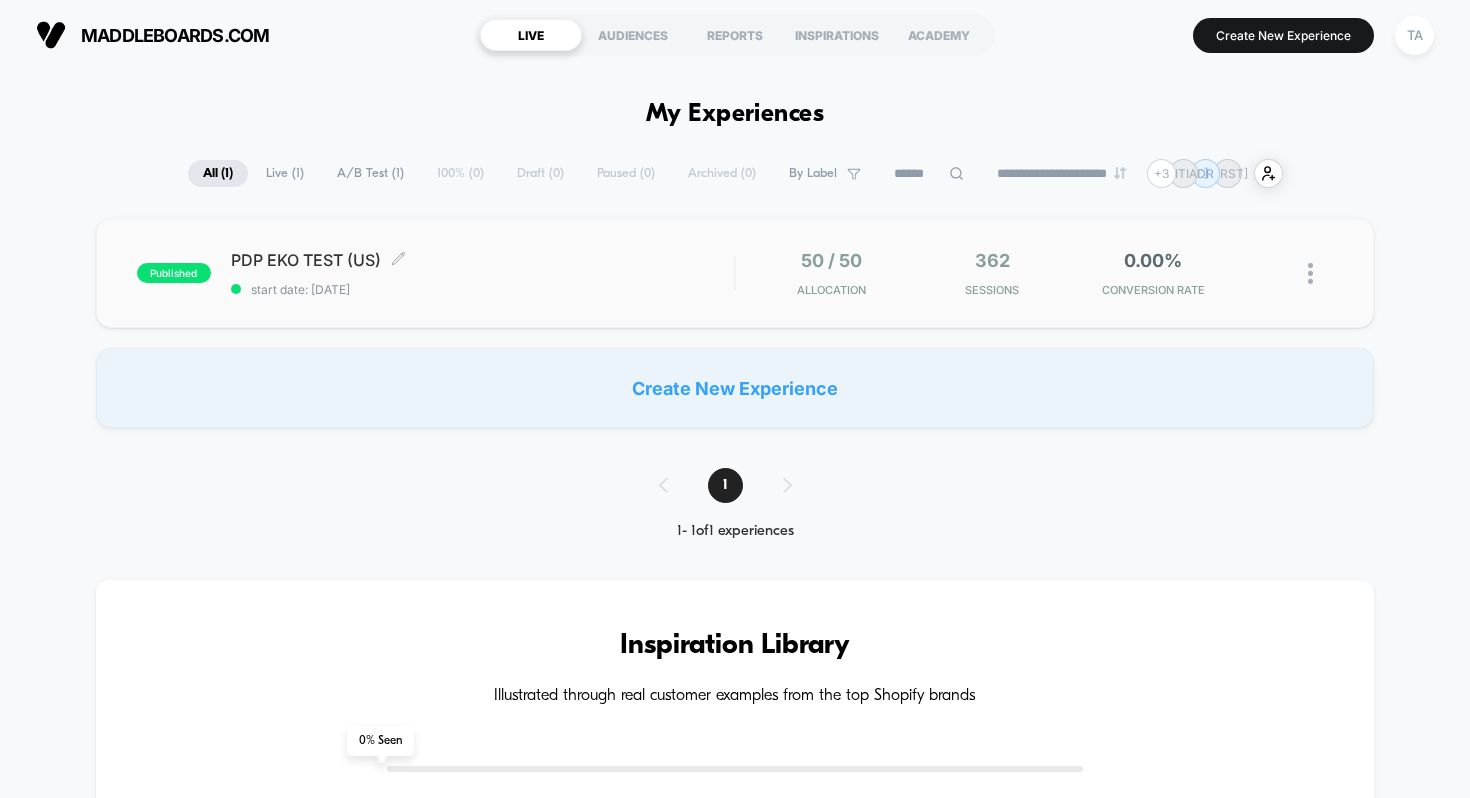 click on "PDP EKO TEST (US) Click to edit experience details" at bounding box center (483, 260) 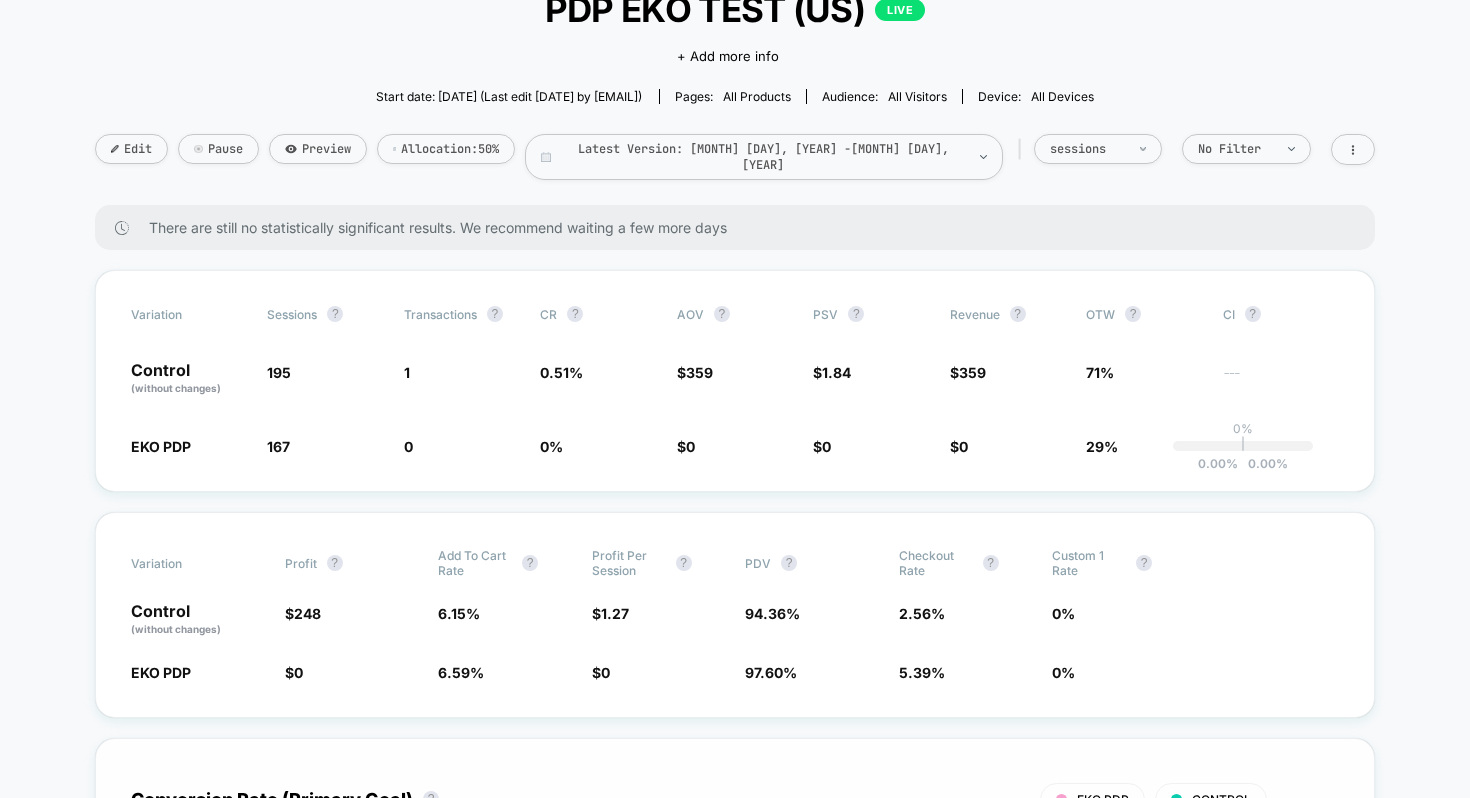 scroll, scrollTop: 0, scrollLeft: 0, axis: both 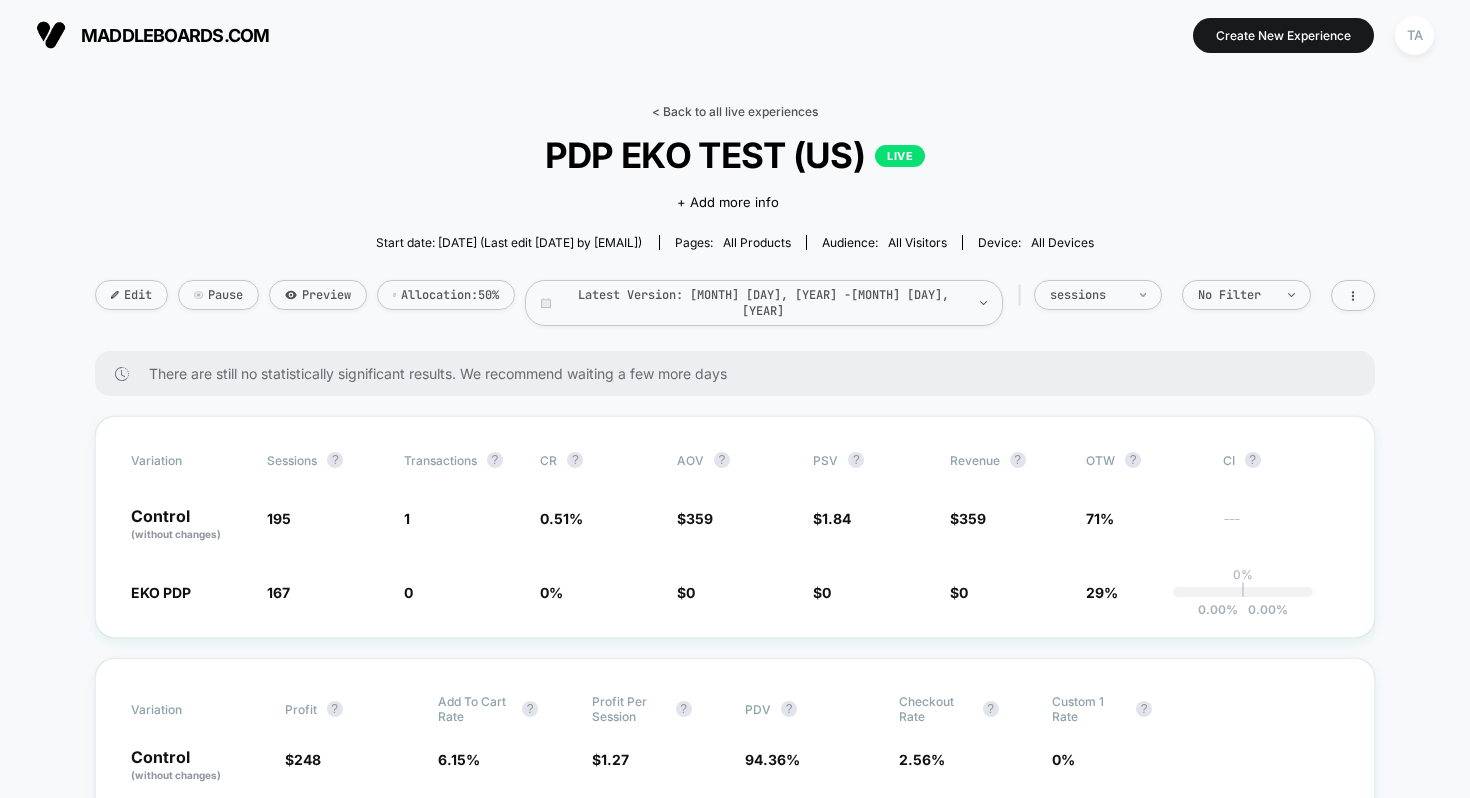 click on "< Back to all live experiences" at bounding box center [735, 111] 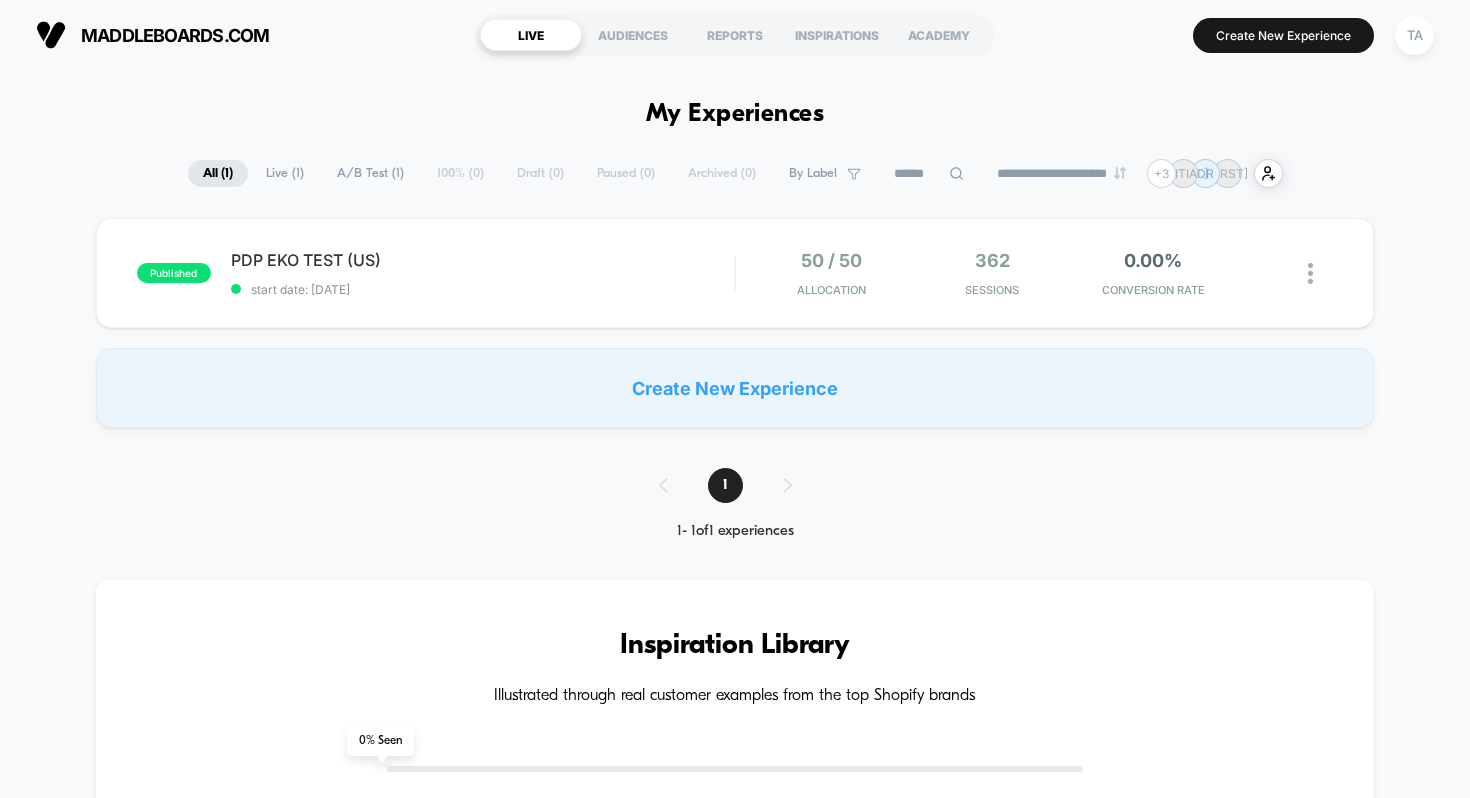 scroll, scrollTop: 0, scrollLeft: 0, axis: both 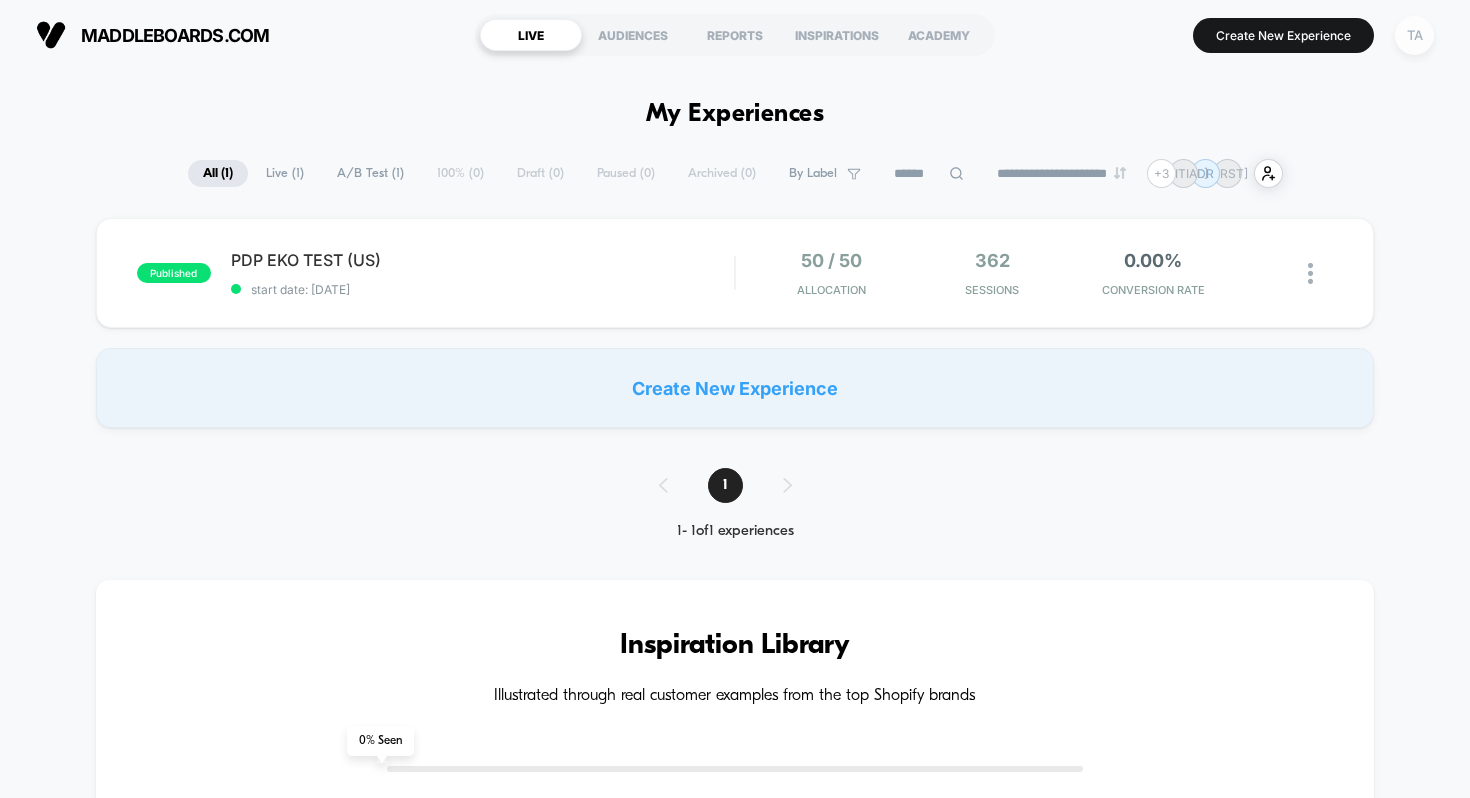 click on "TA" at bounding box center [1414, 35] 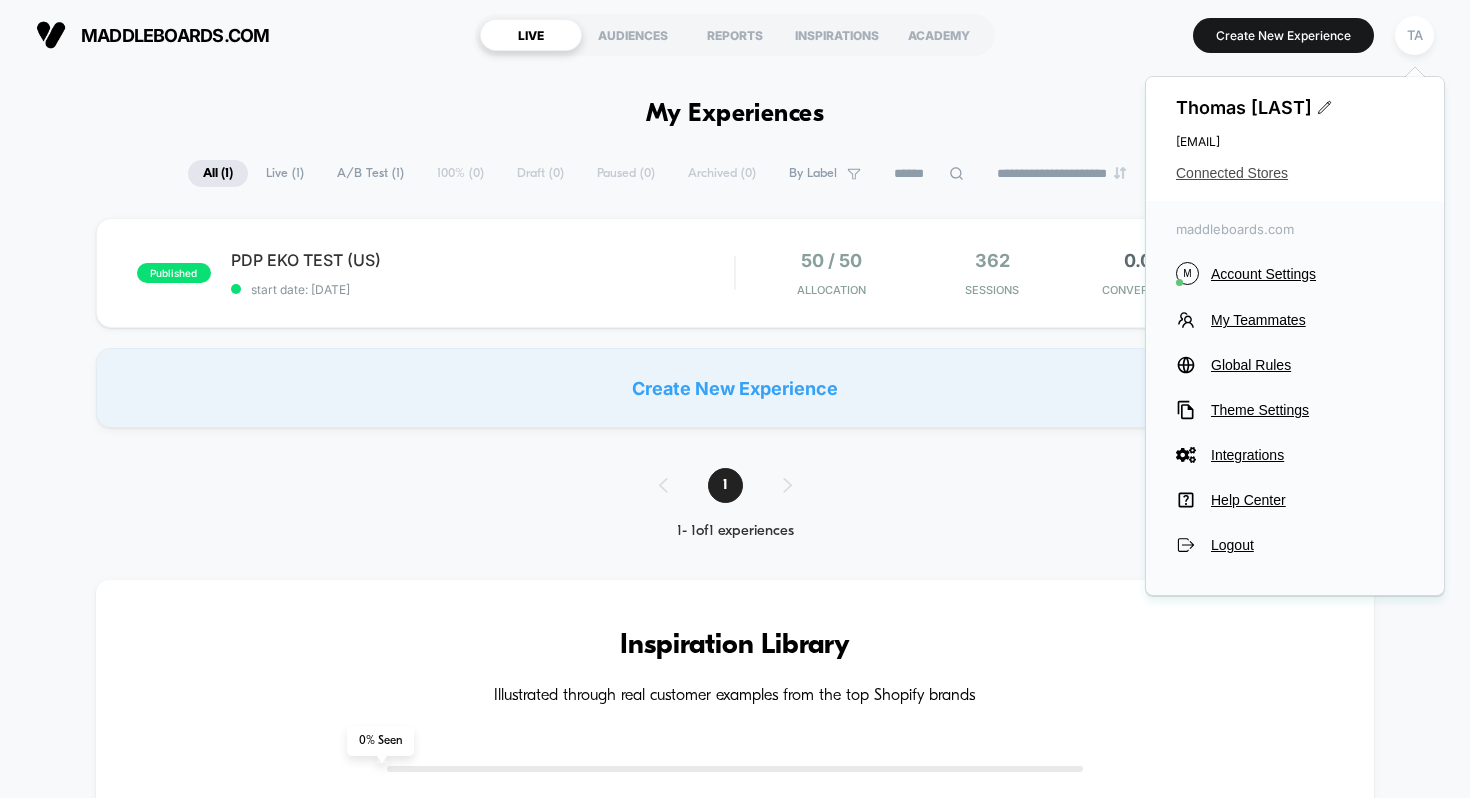 click on "Connected Stores" at bounding box center (1295, 173) 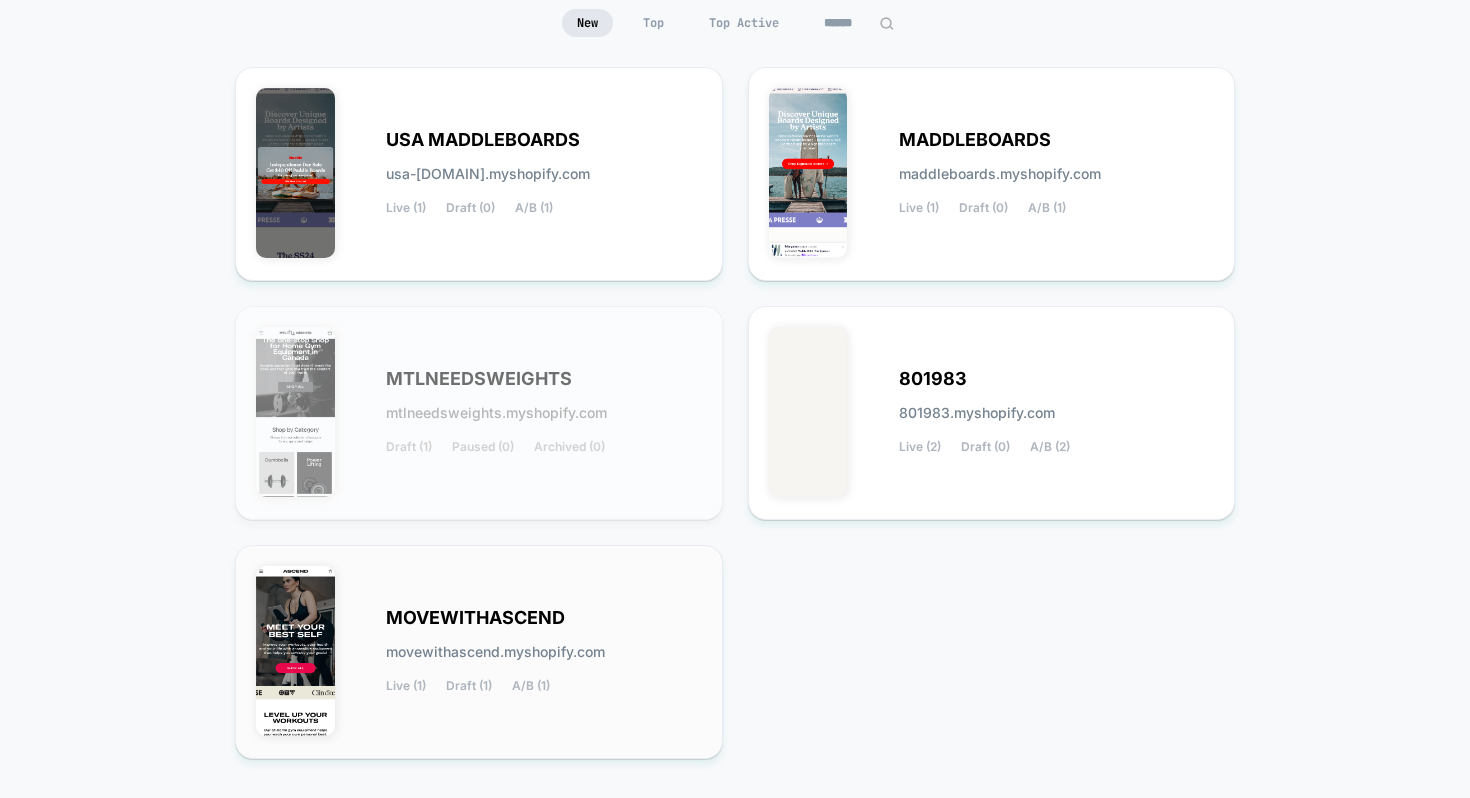 click on "MOVEWITHASCEND" at bounding box center [483, 140] 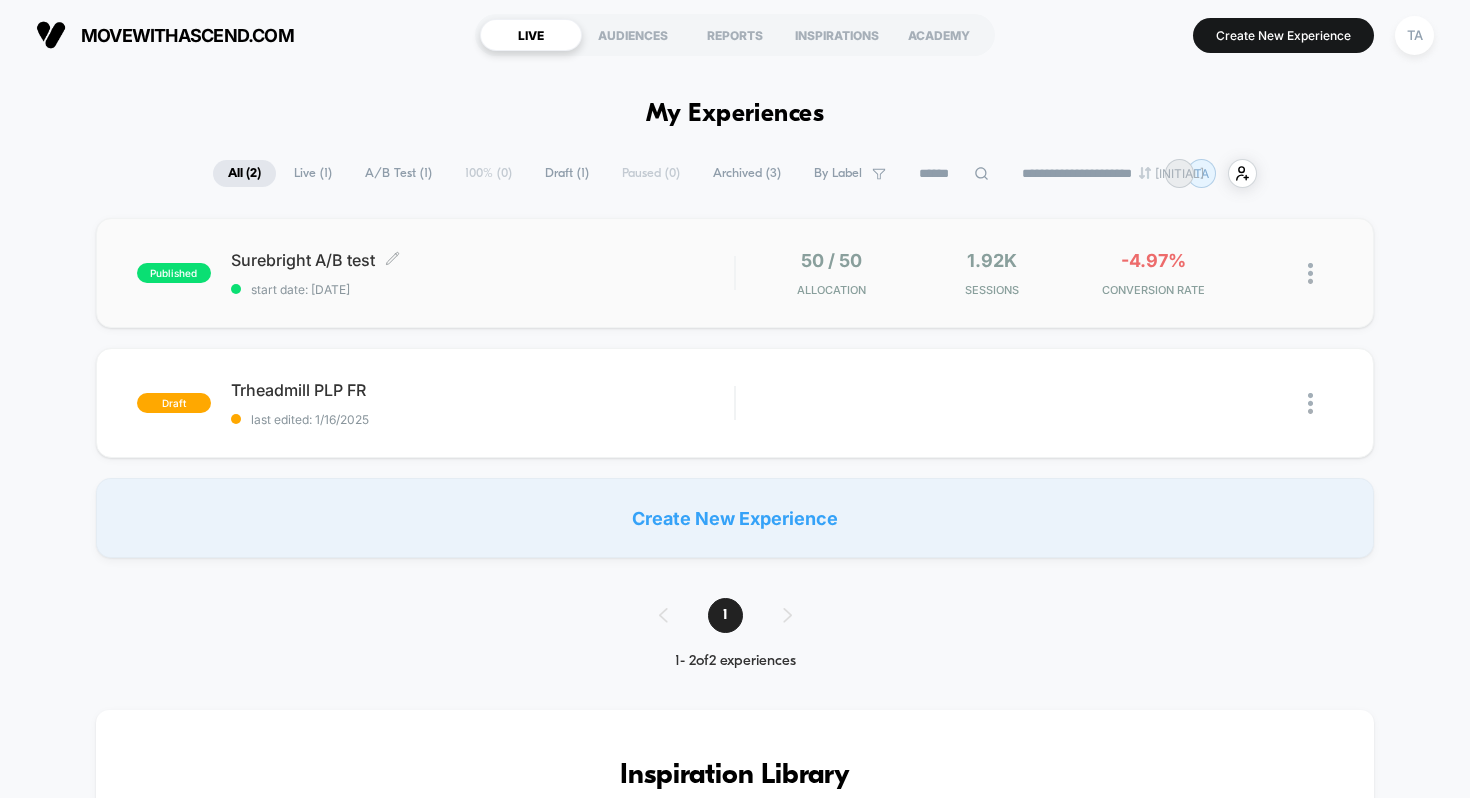 click on "Surebright A/B test Click to edit experience details" at bounding box center (483, 260) 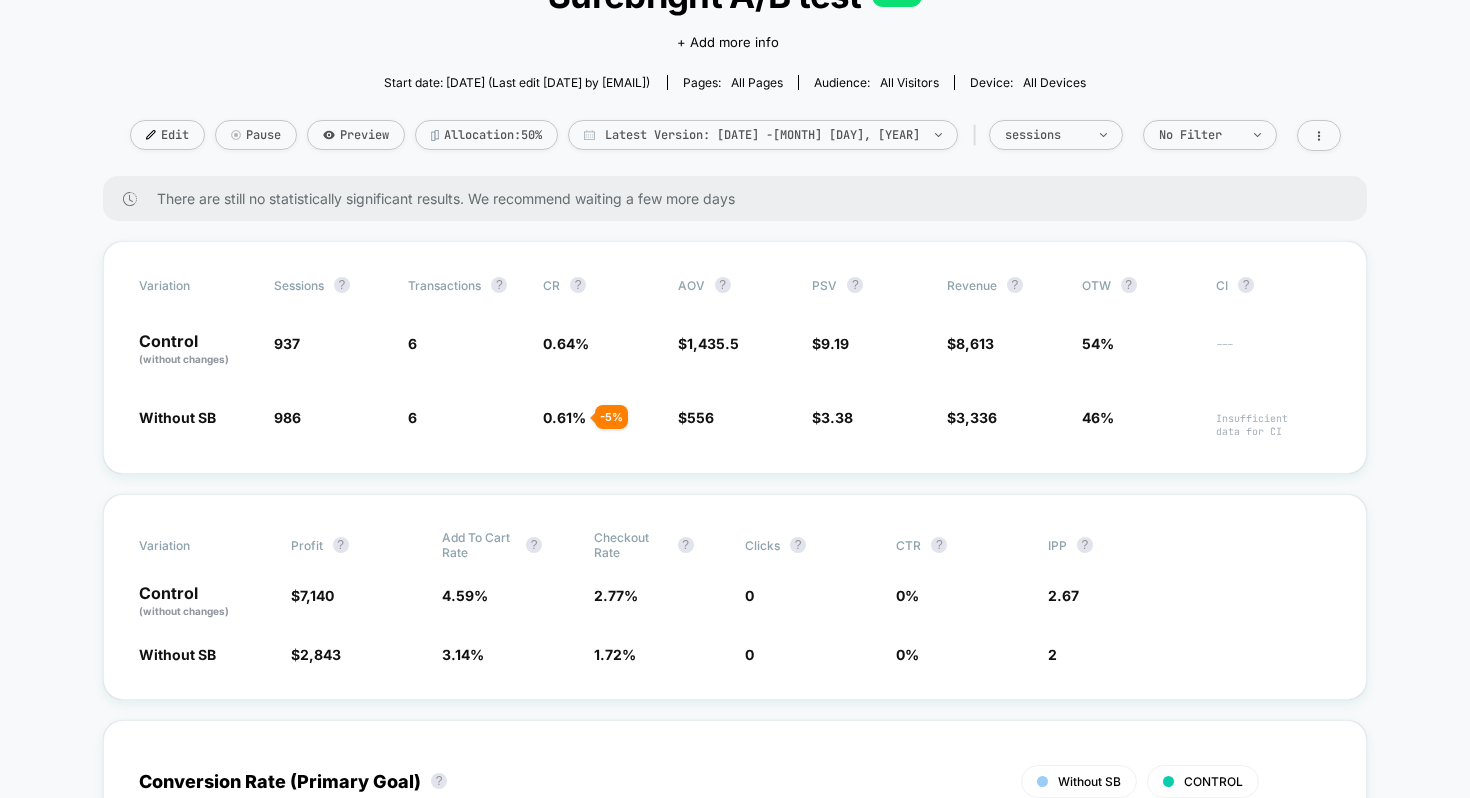 scroll, scrollTop: 159, scrollLeft: 0, axis: vertical 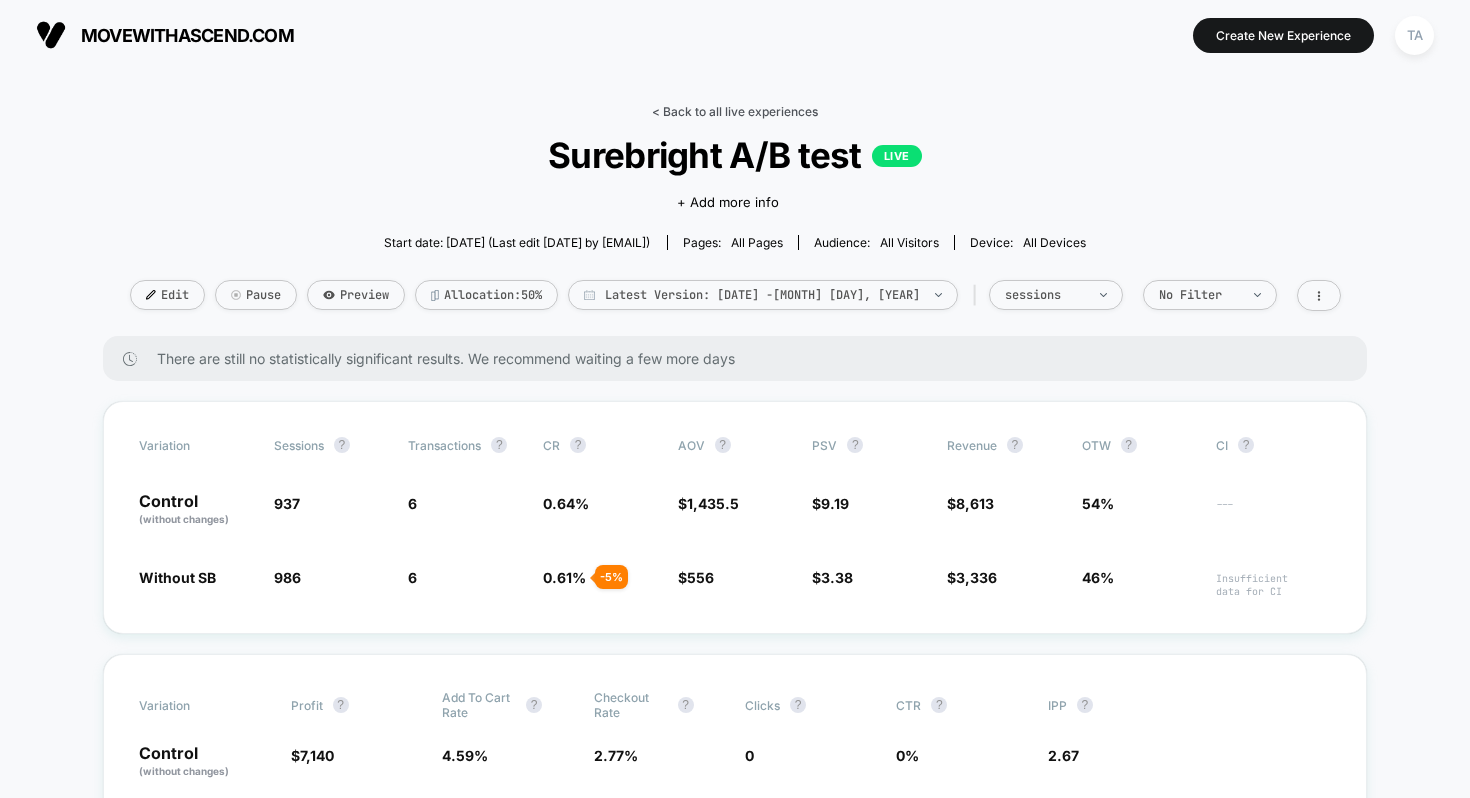 click on "< Back to all live experiences" at bounding box center [735, 111] 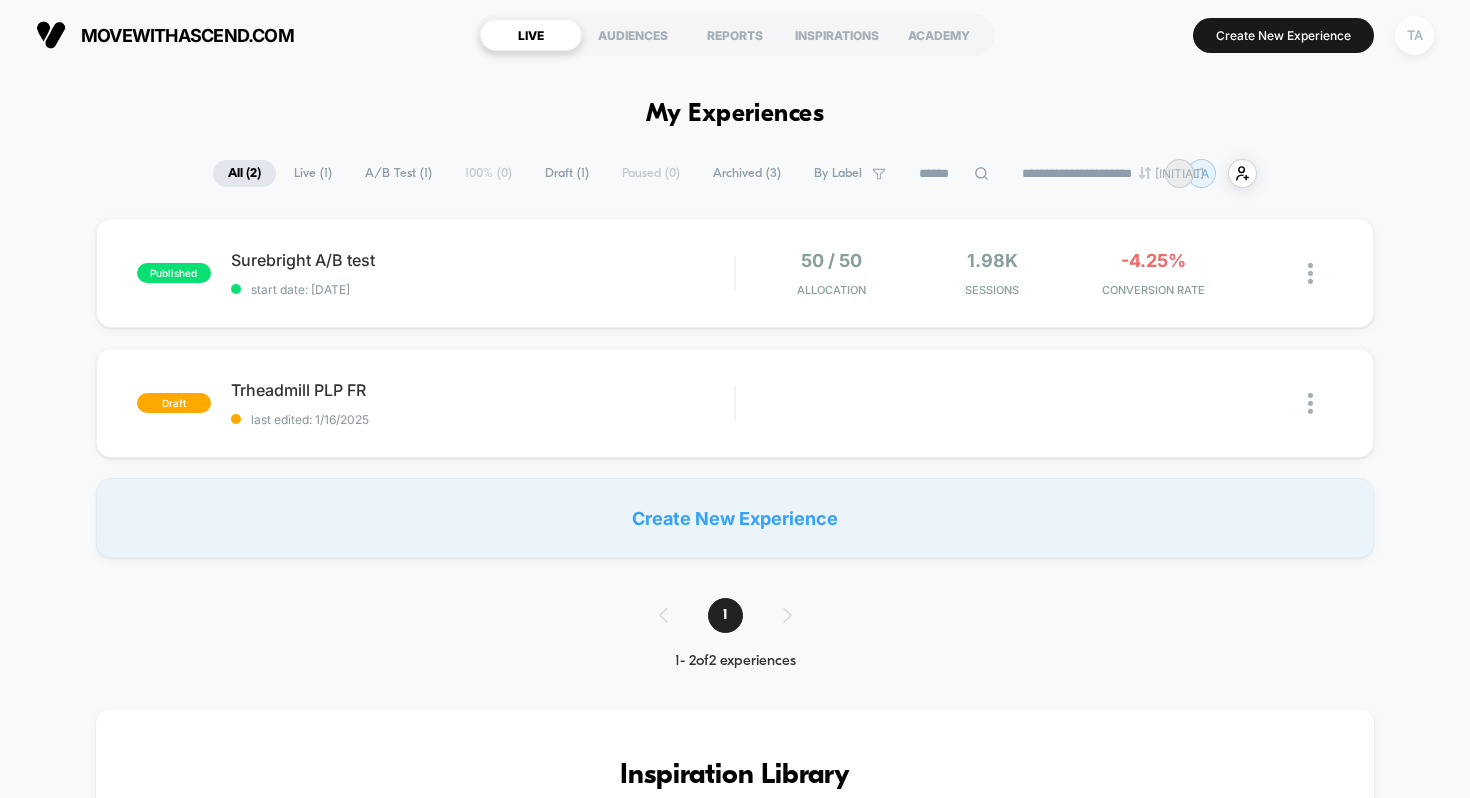 click on "TA" at bounding box center [1414, 35] 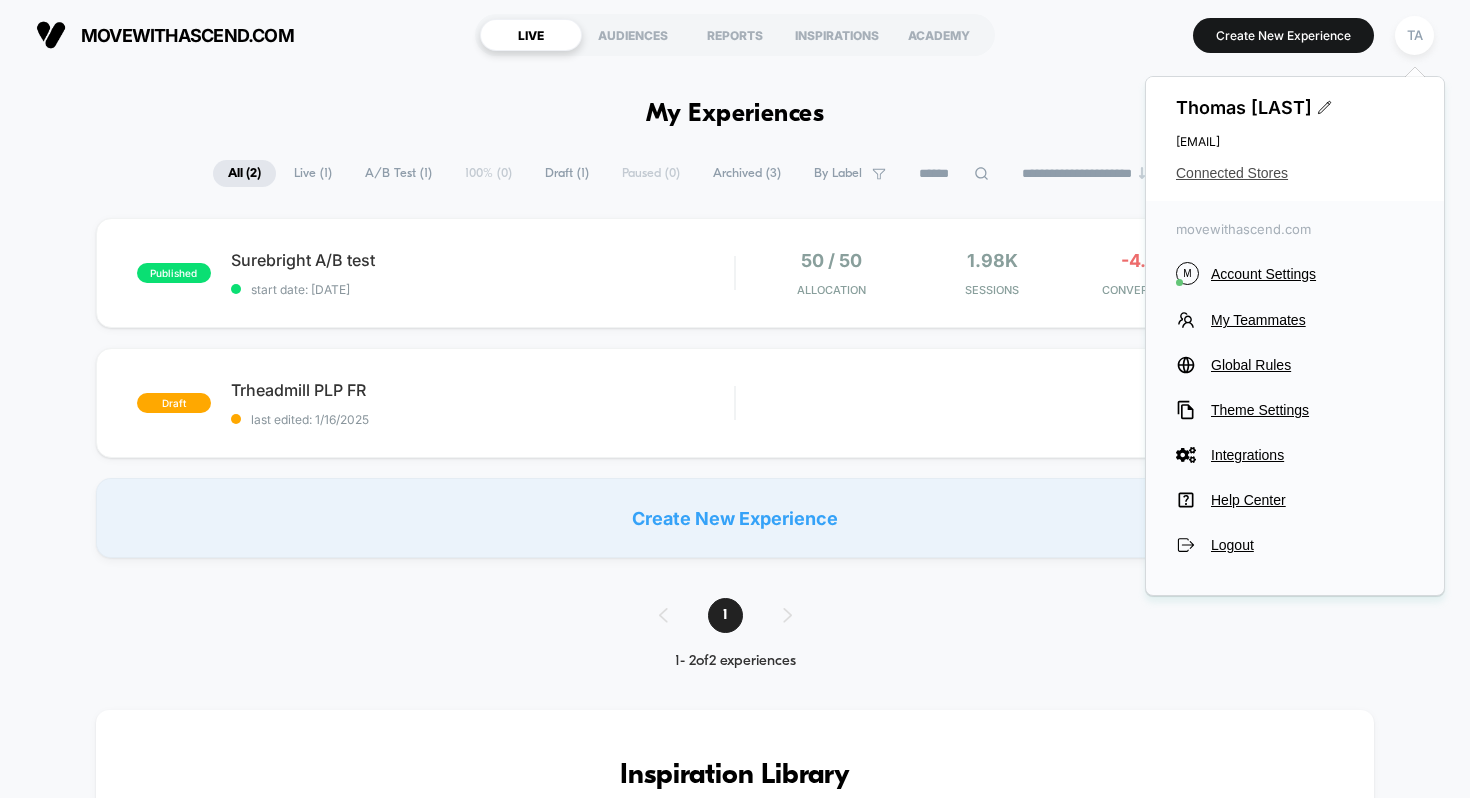click on "Connected Stores" at bounding box center [1295, 173] 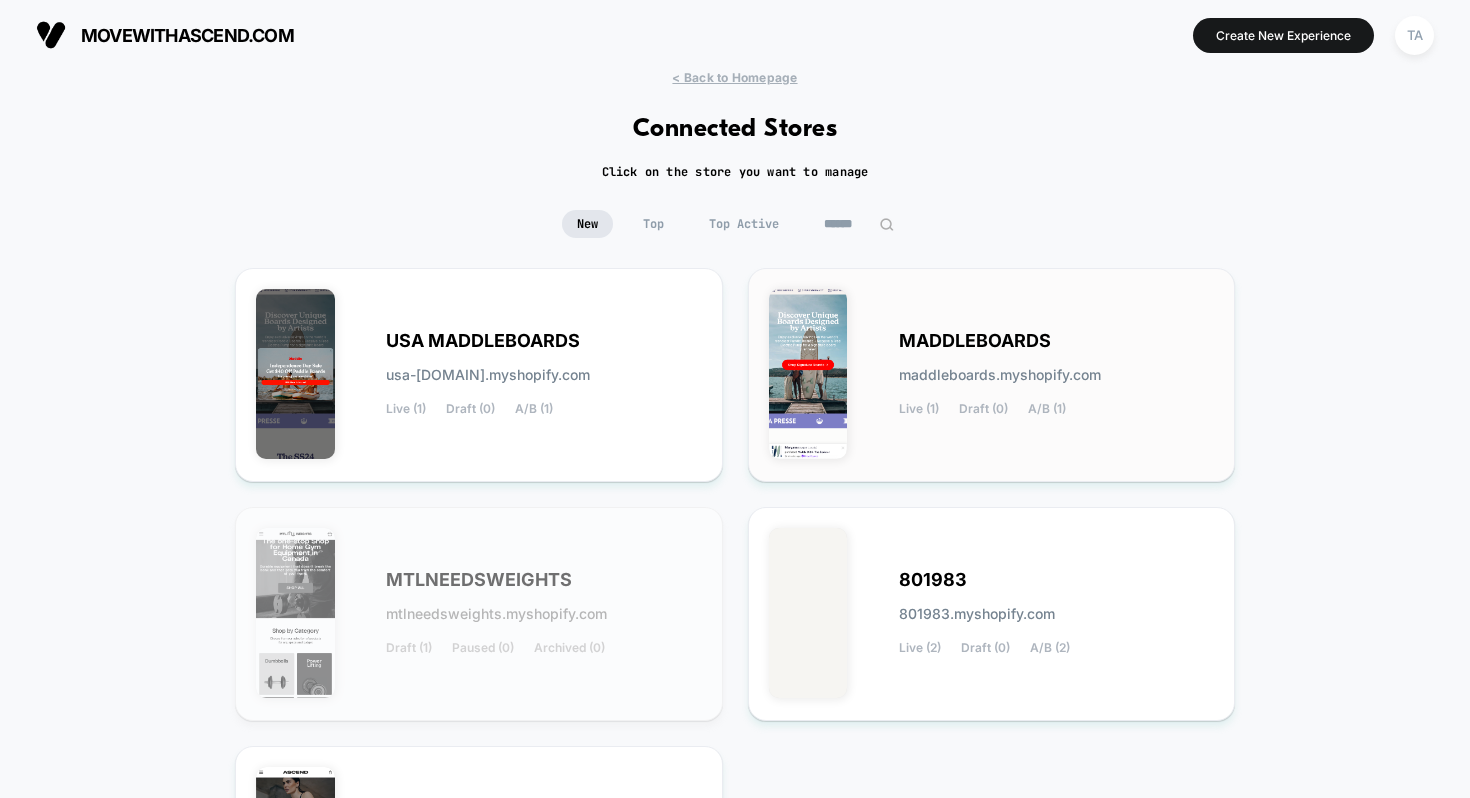 click at bounding box center (295, 374) 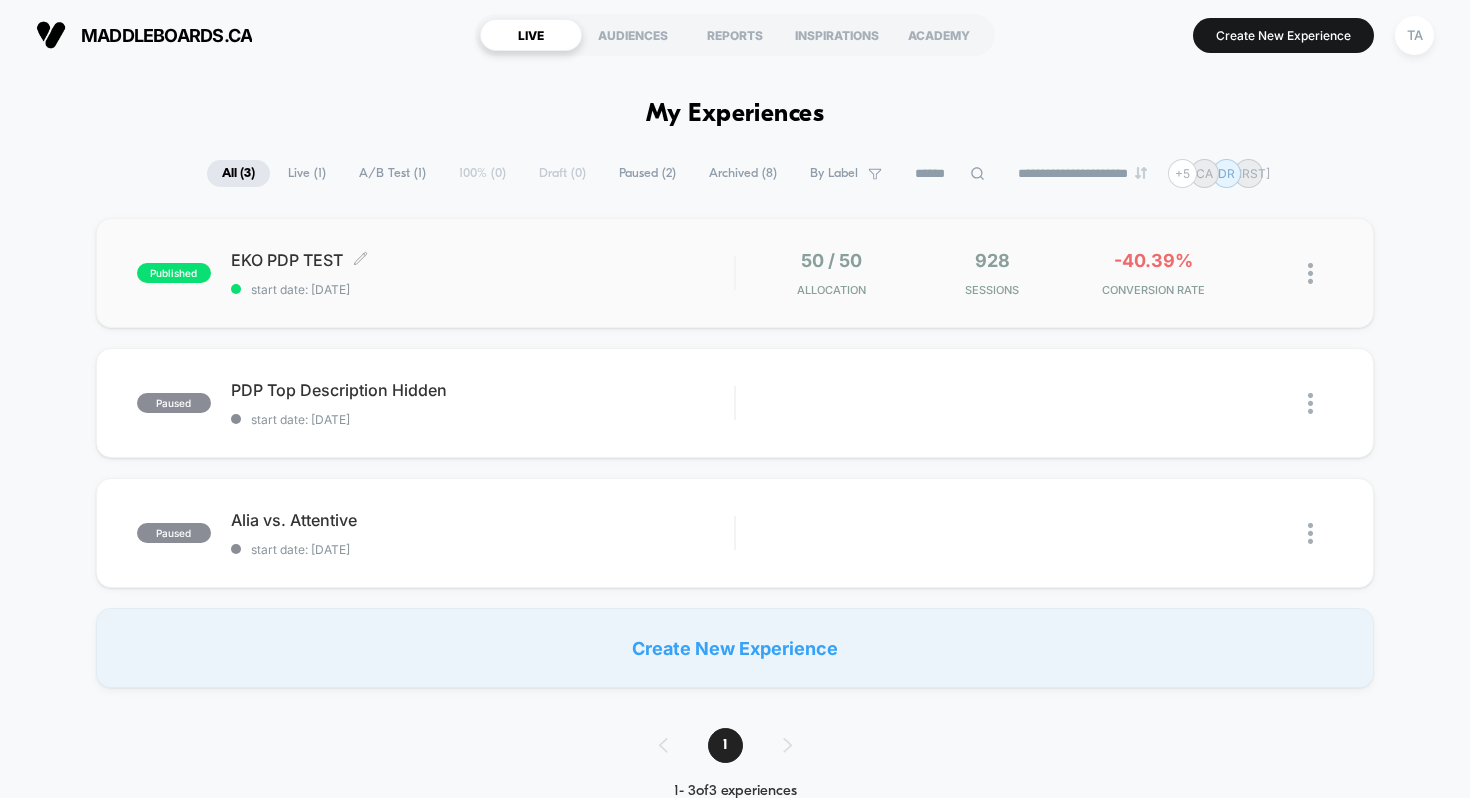 click on "EKO PDP TEST Click to edit experience details" at bounding box center (483, 260) 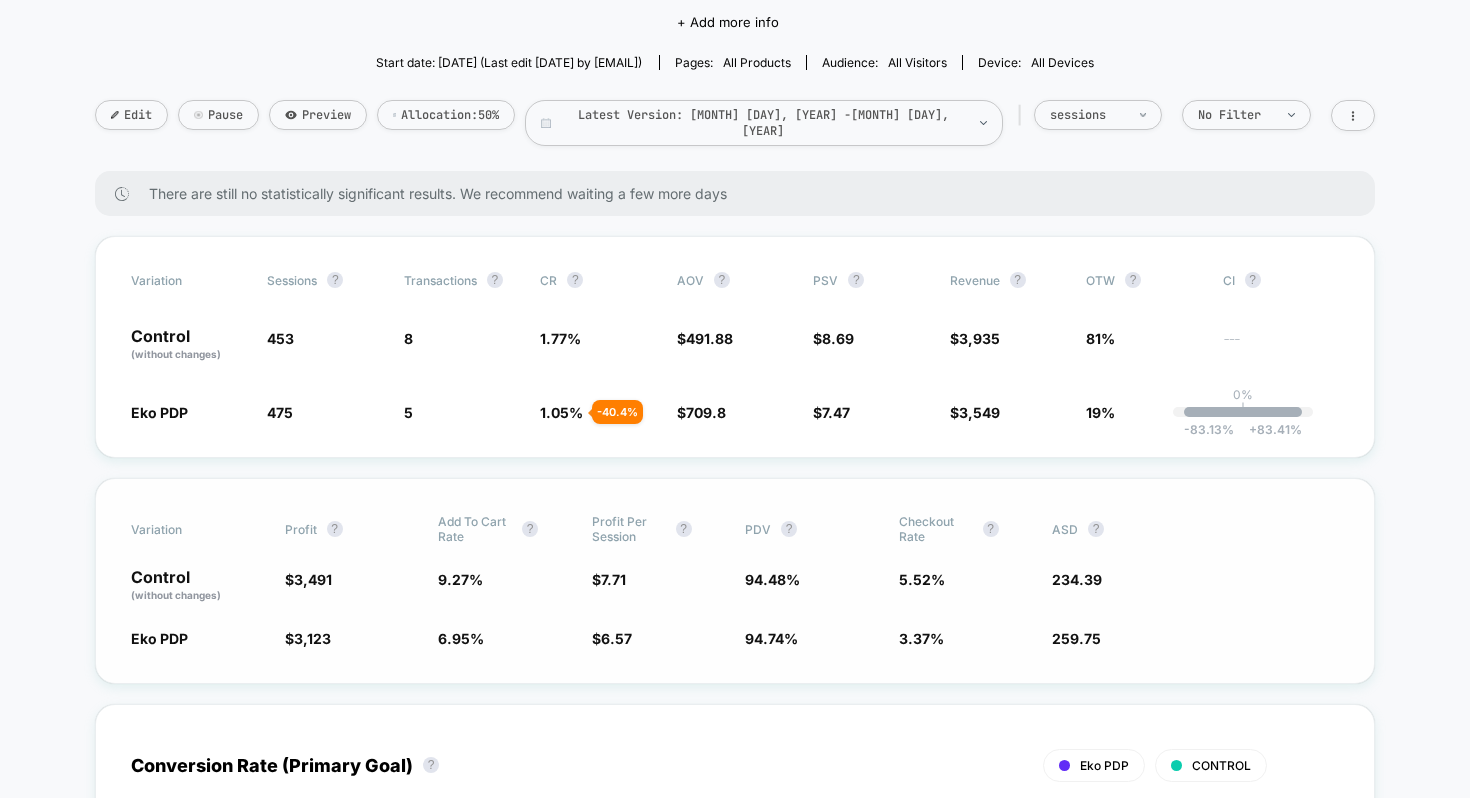 scroll, scrollTop: 177, scrollLeft: 0, axis: vertical 